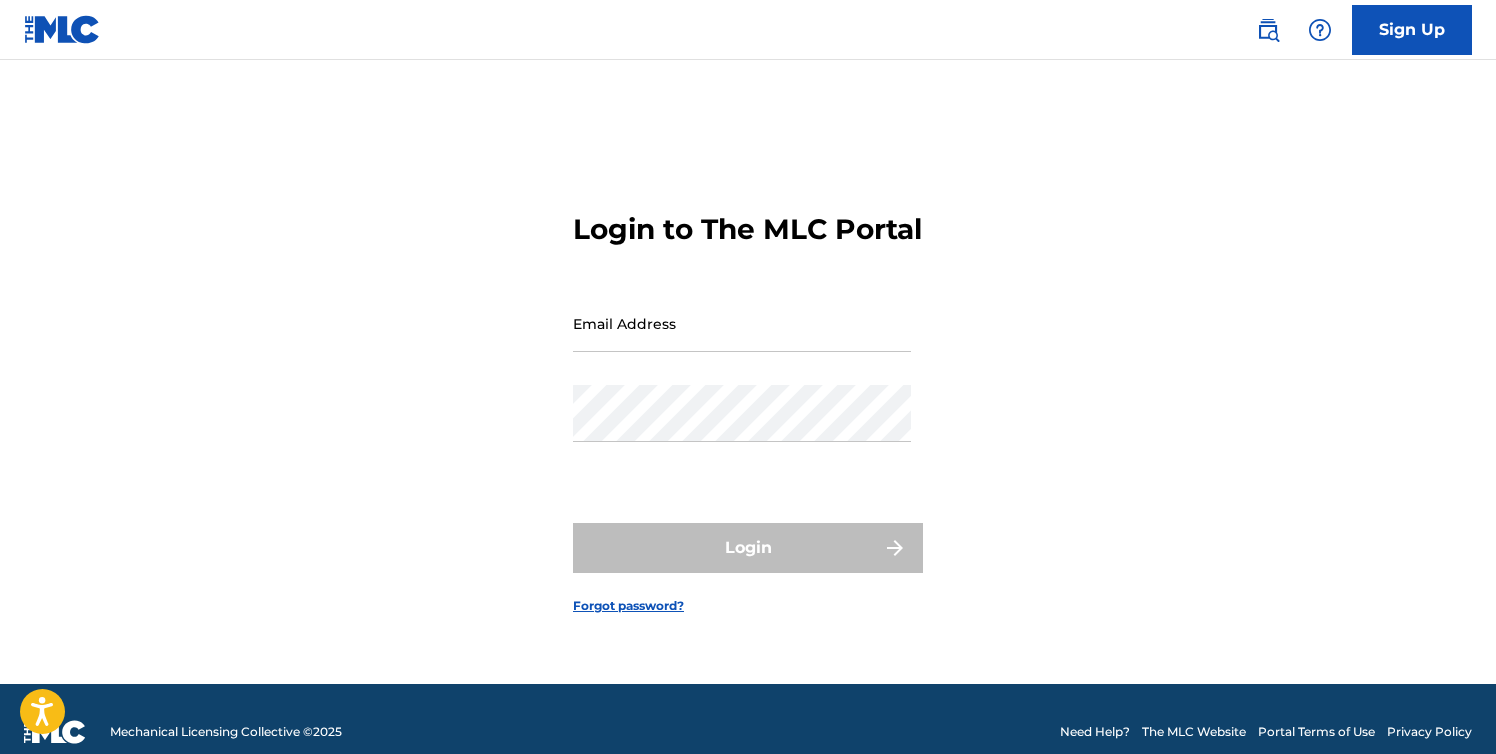 scroll, scrollTop: 0, scrollLeft: 0, axis: both 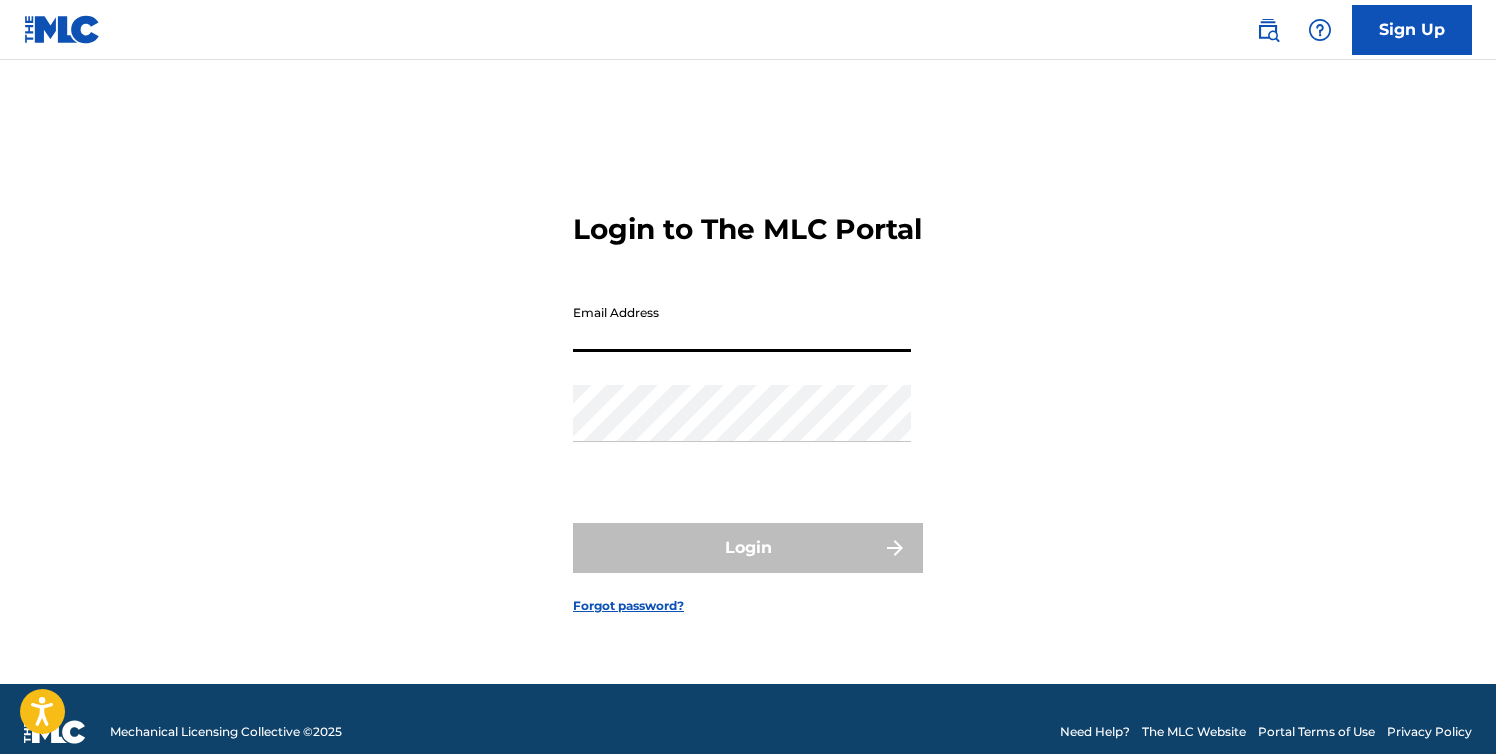 type on "echadwell@[EXAMPLE.COM]" 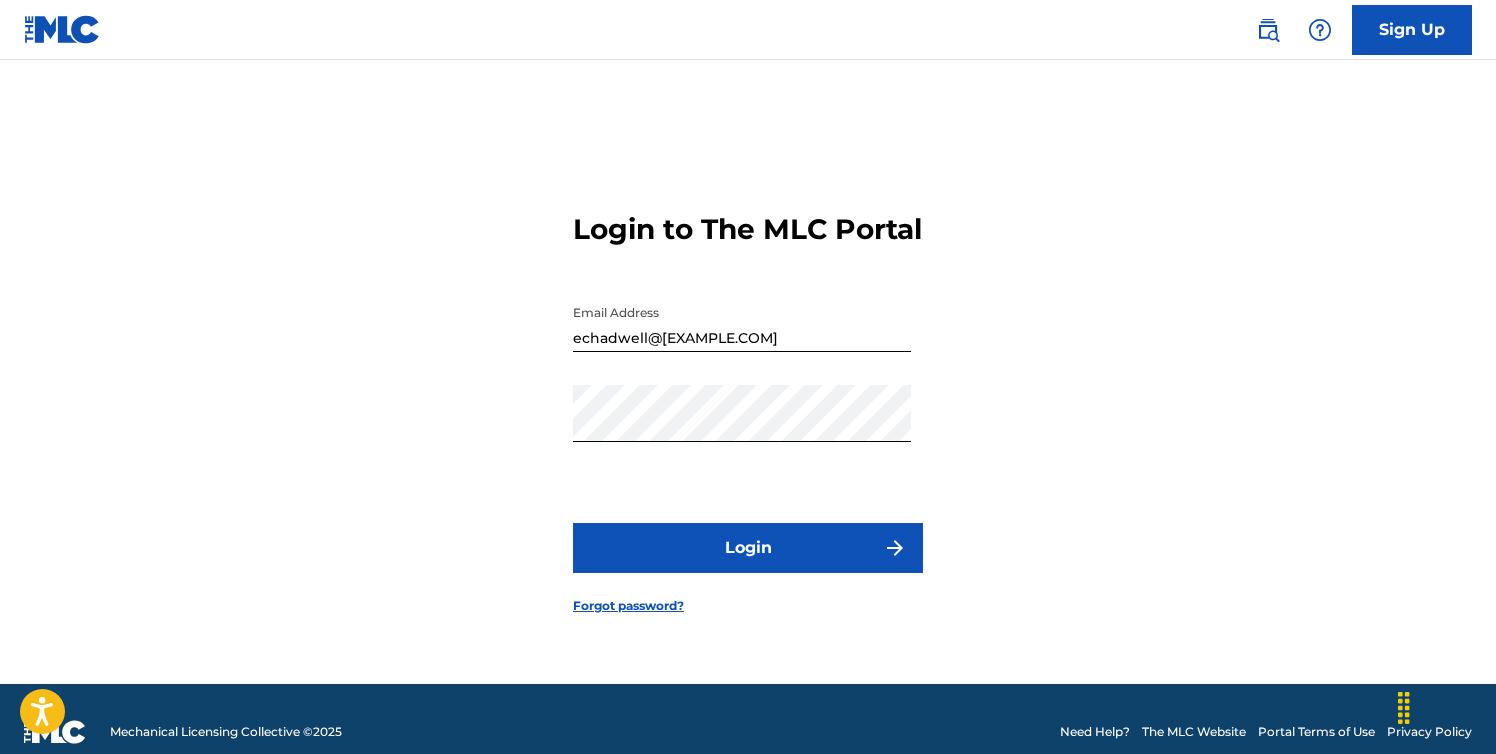 click on "Login" at bounding box center [748, 548] 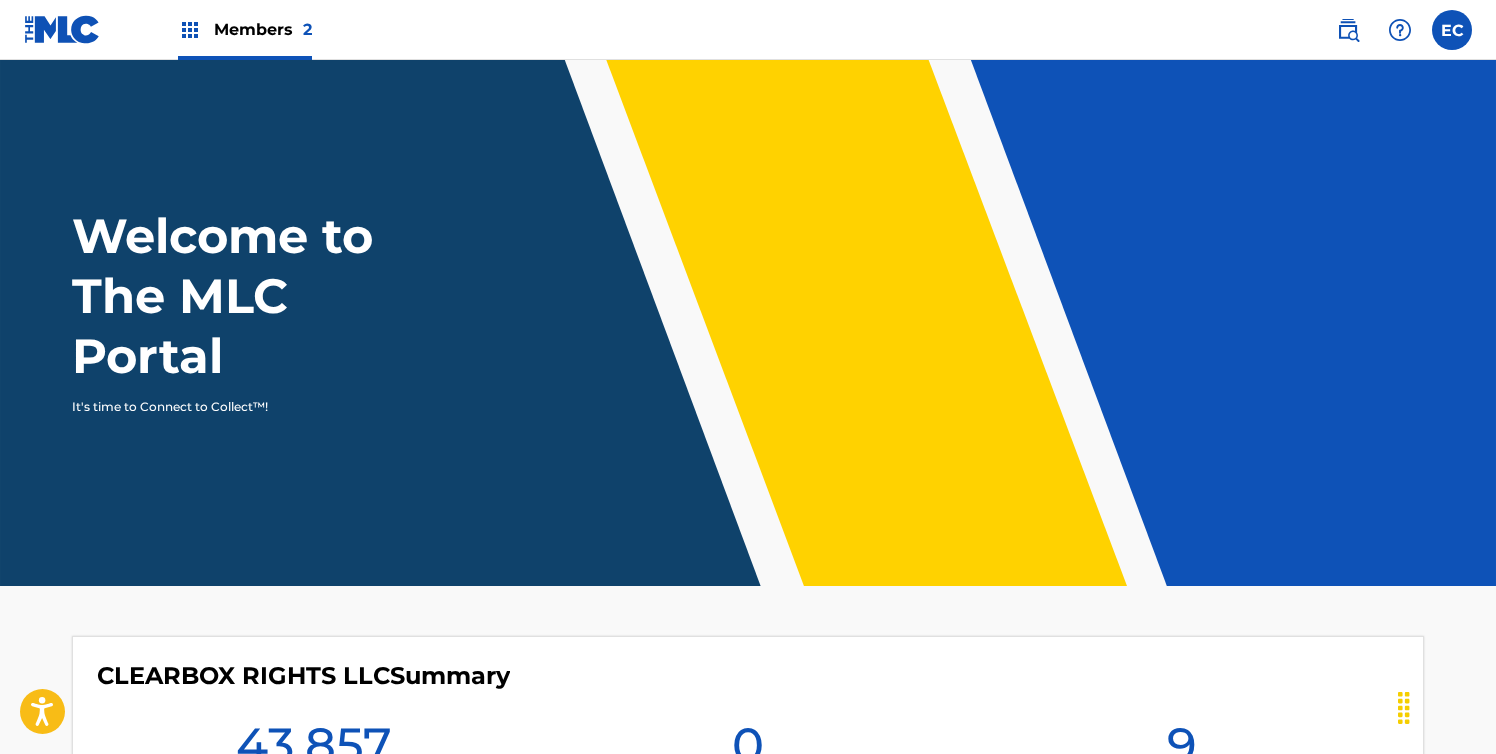 scroll, scrollTop: 0, scrollLeft: 0, axis: both 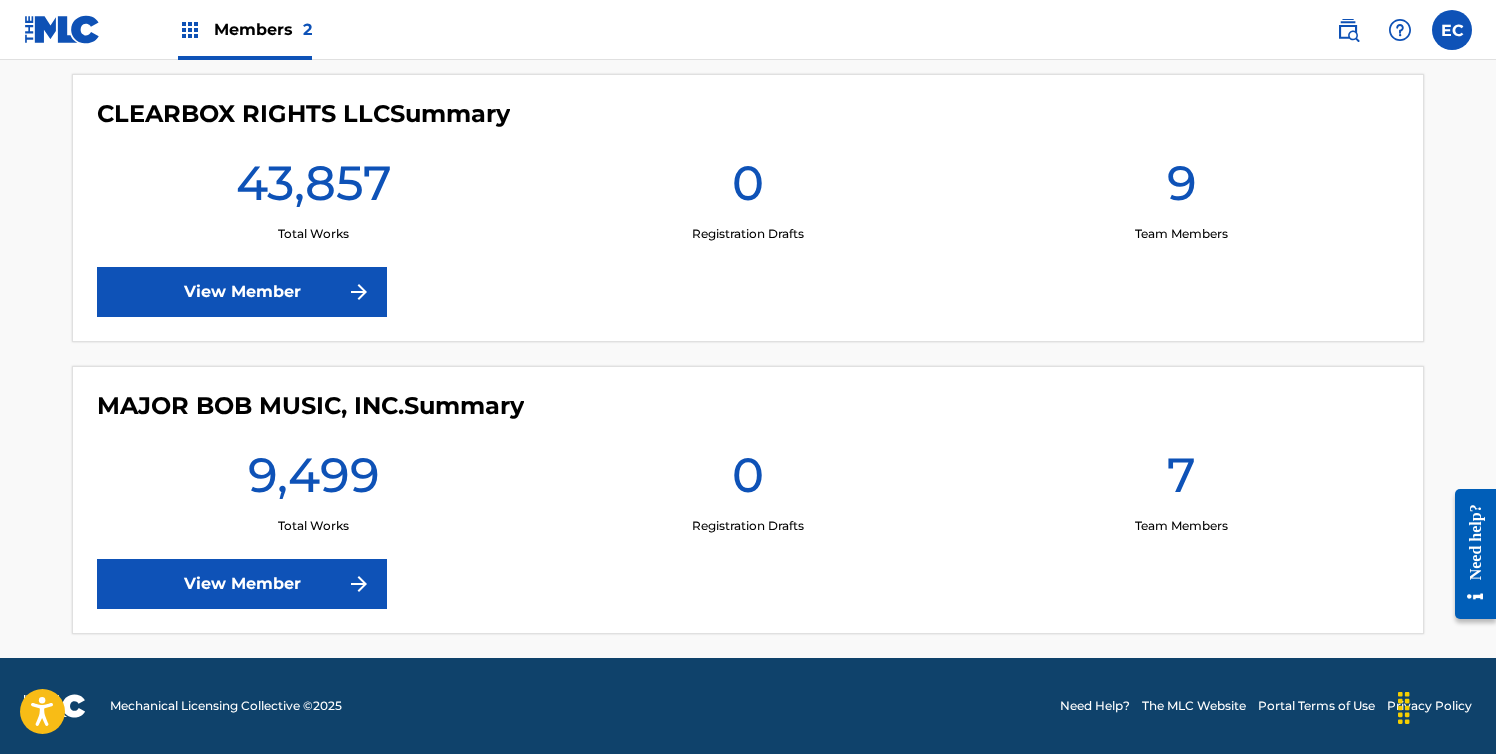 click at bounding box center (359, 292) 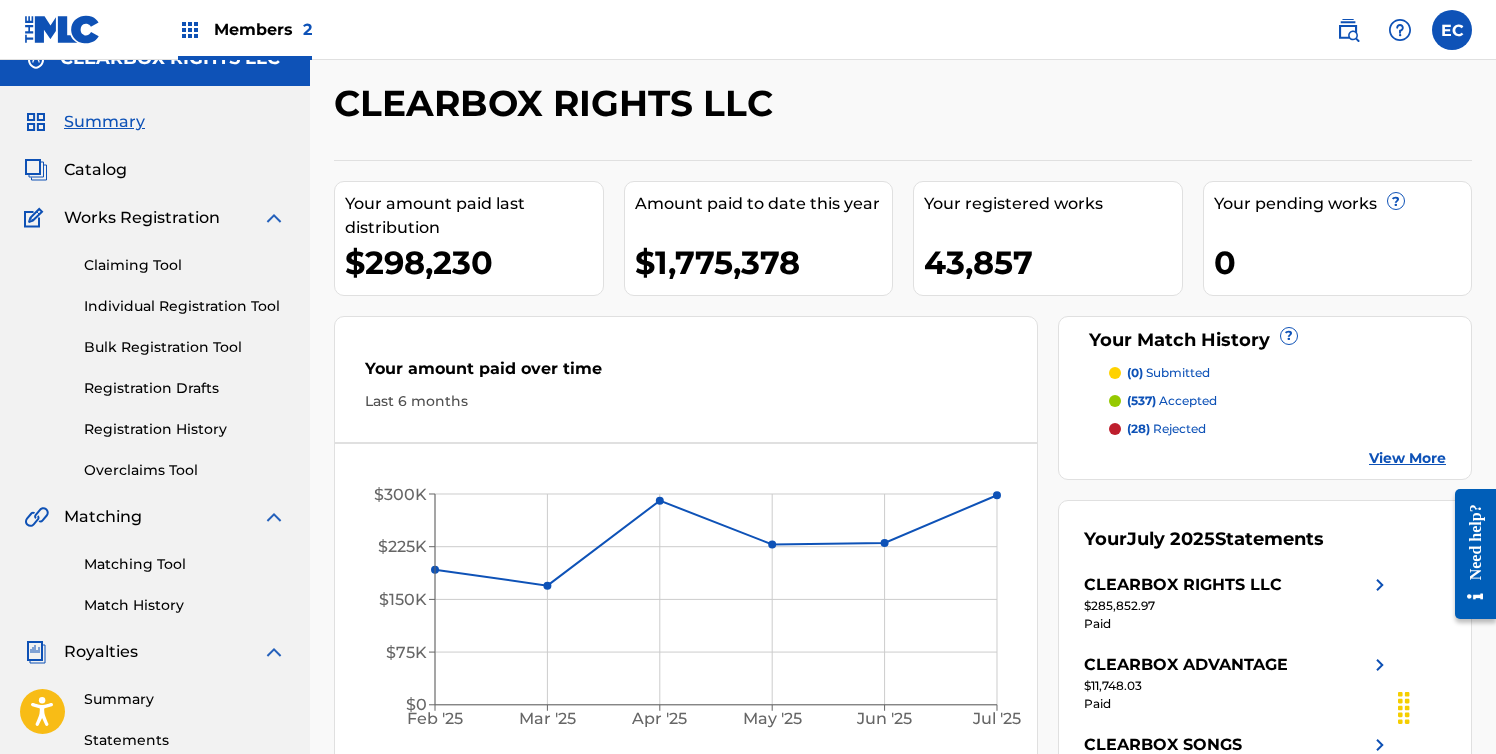 scroll, scrollTop: 0, scrollLeft: 0, axis: both 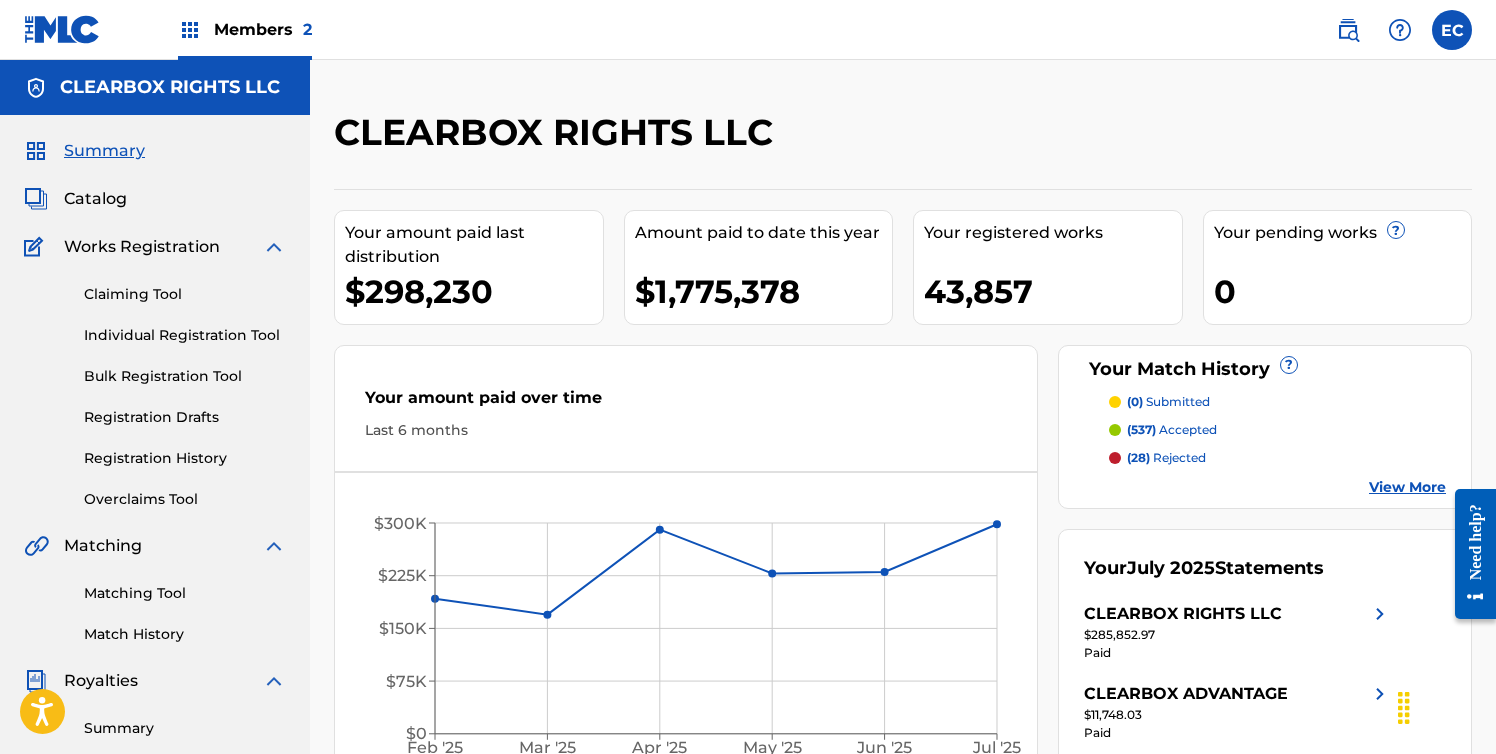 click on "Catalog" at bounding box center [95, 199] 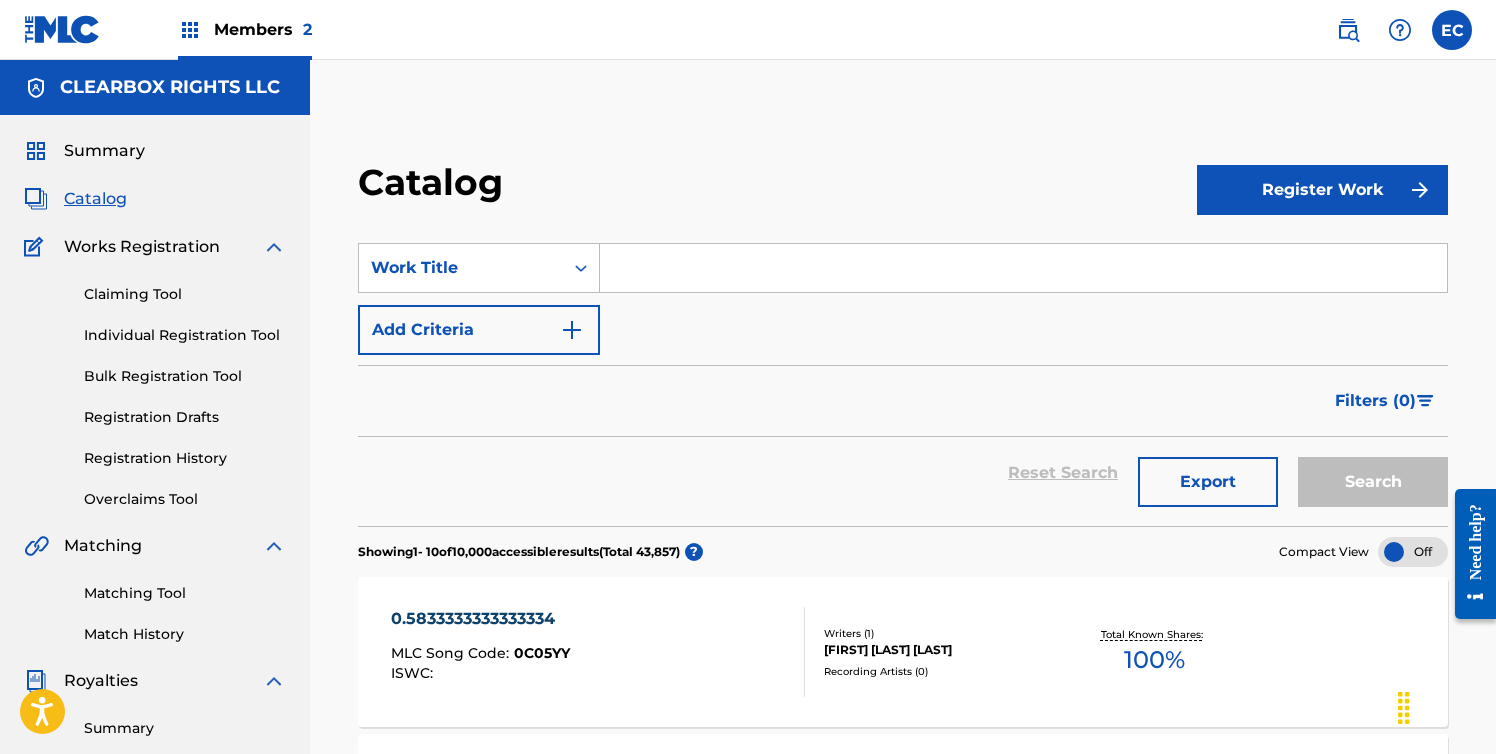 click at bounding box center [1023, 268] 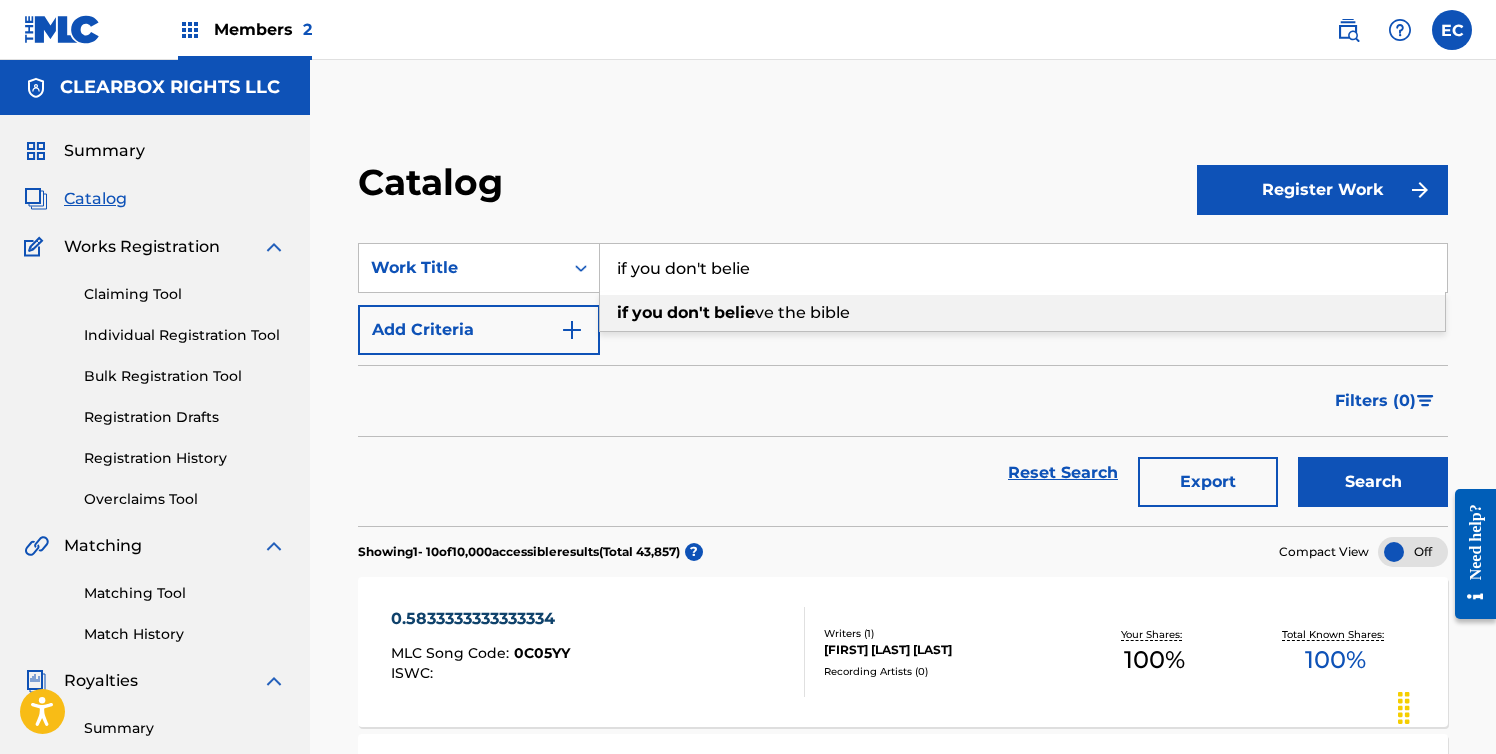 click on "ve the bible" at bounding box center (802, 312) 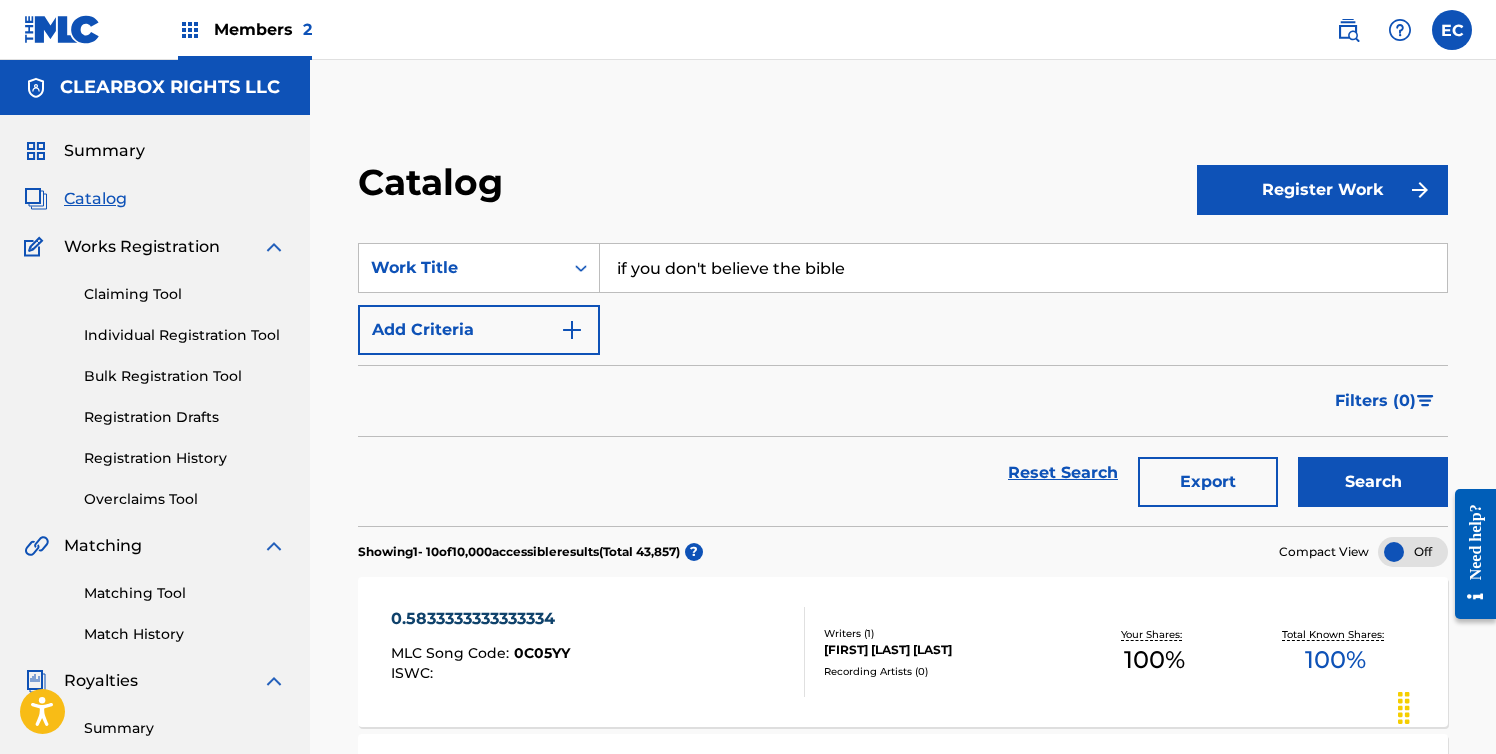 click on "Search" at bounding box center [1373, 482] 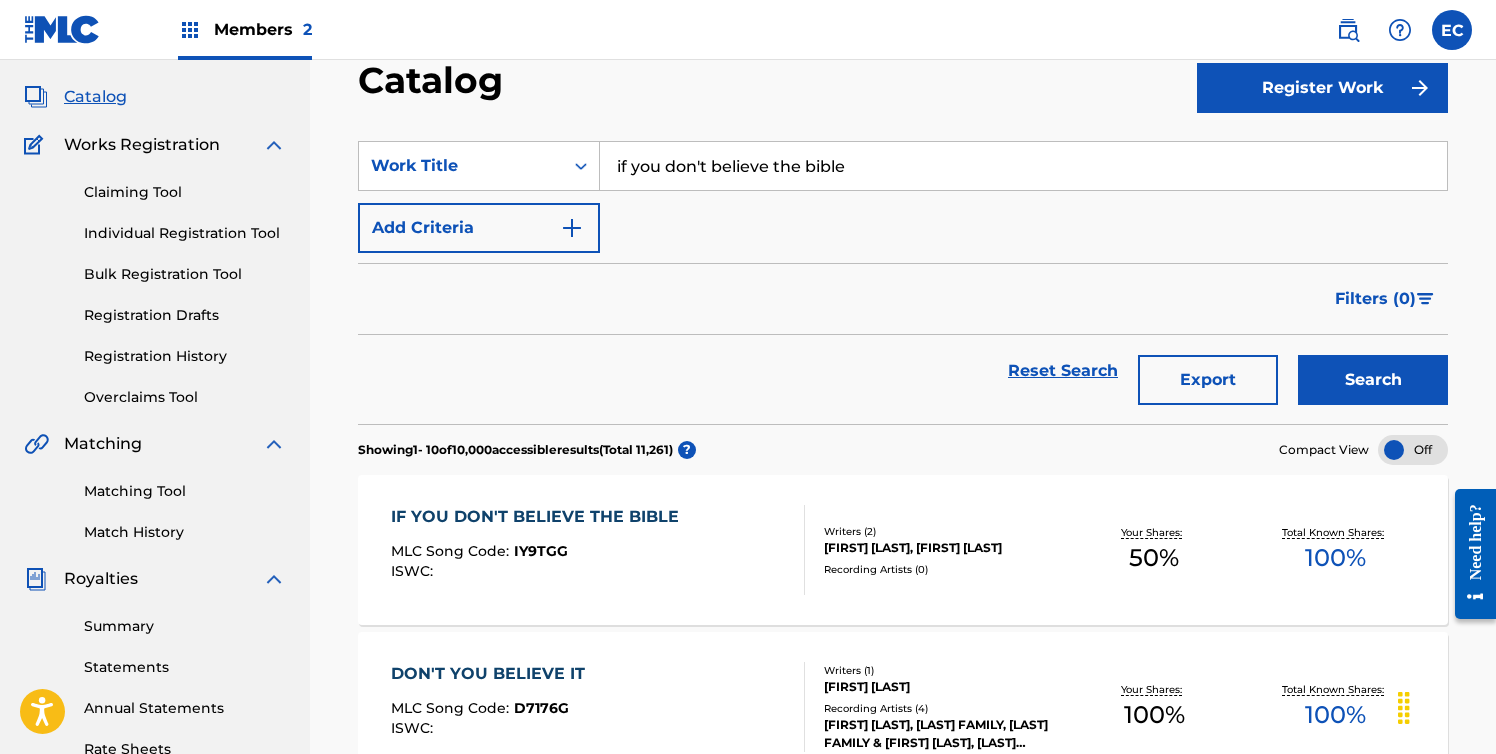 scroll, scrollTop: 200, scrollLeft: 0, axis: vertical 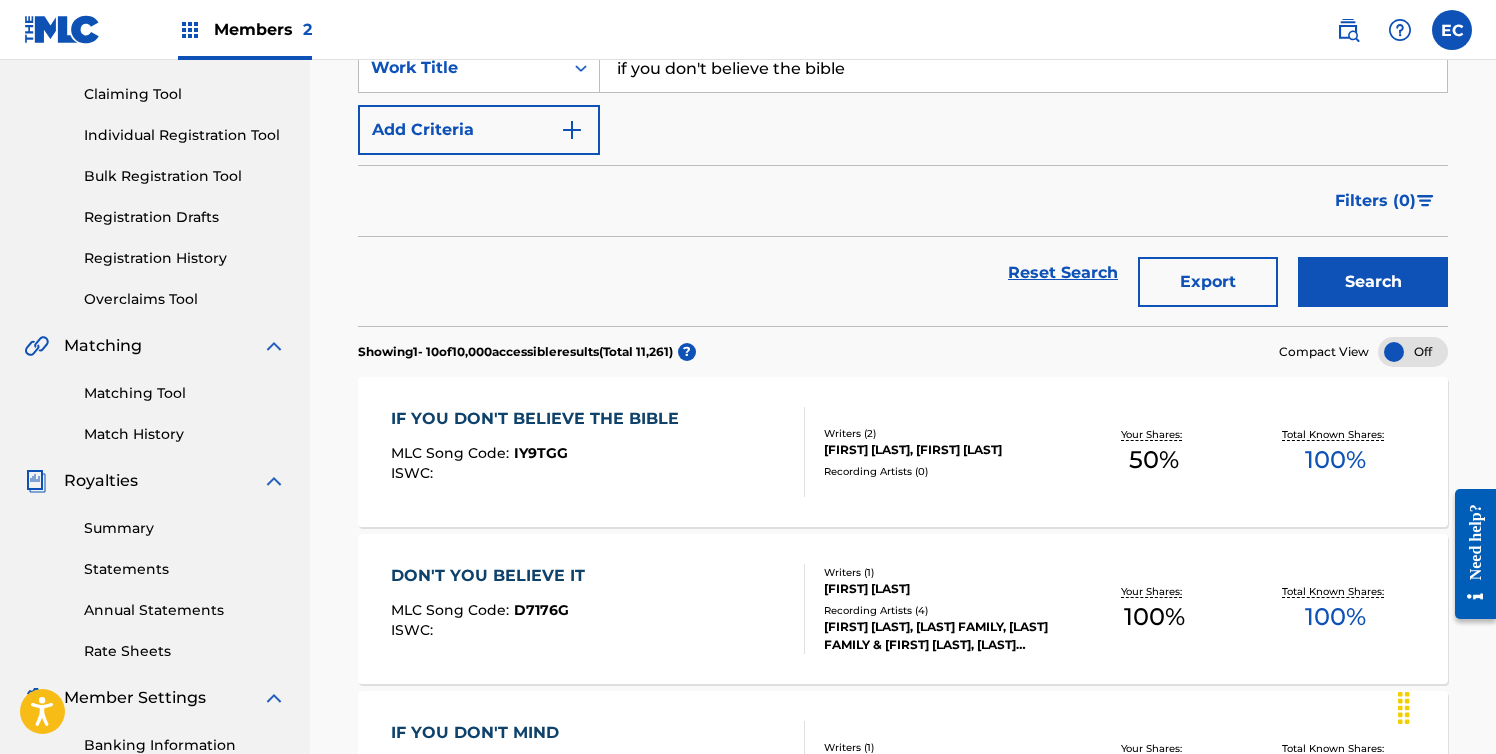click on "IF YOU DON'T BELIEVE THE BIBLE" at bounding box center [540, 419] 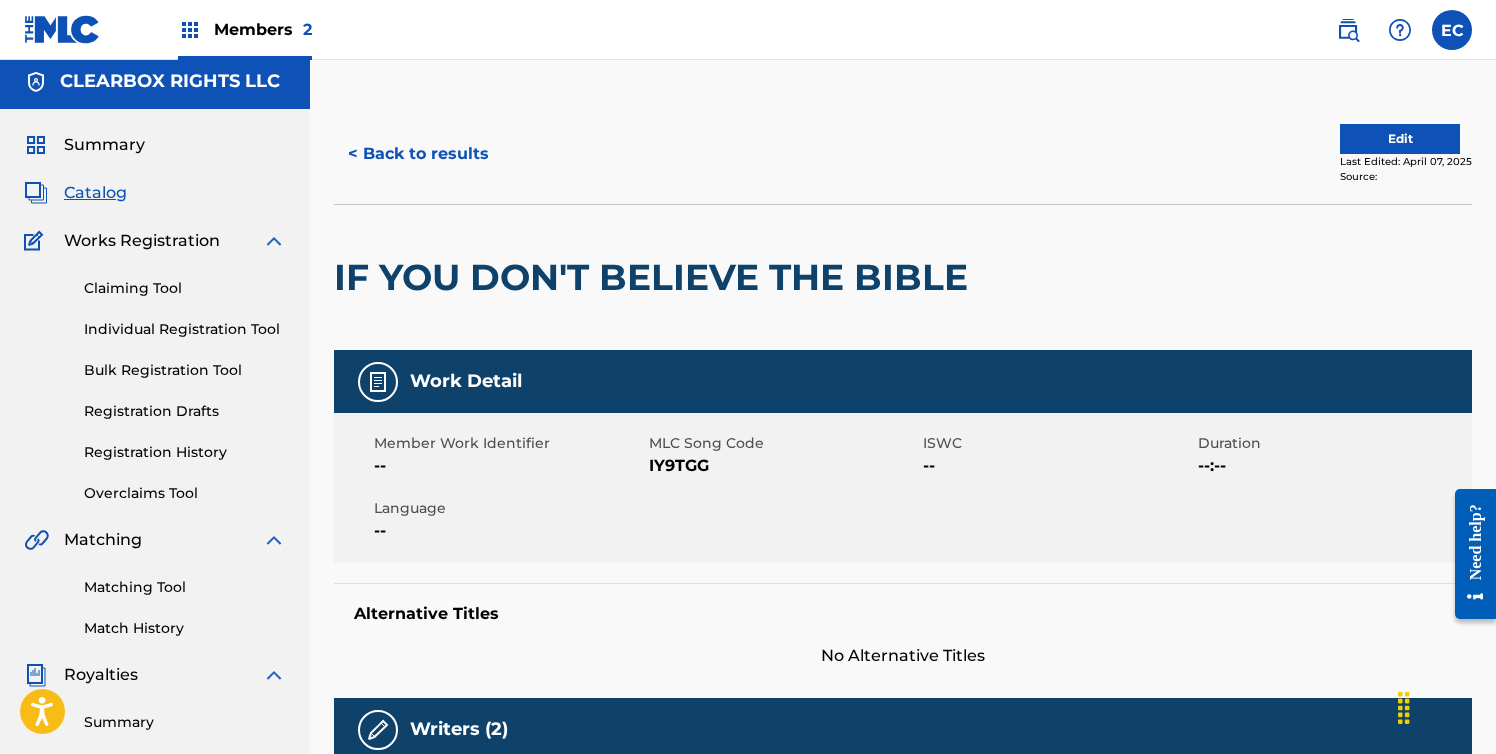 scroll, scrollTop: 0, scrollLeft: 0, axis: both 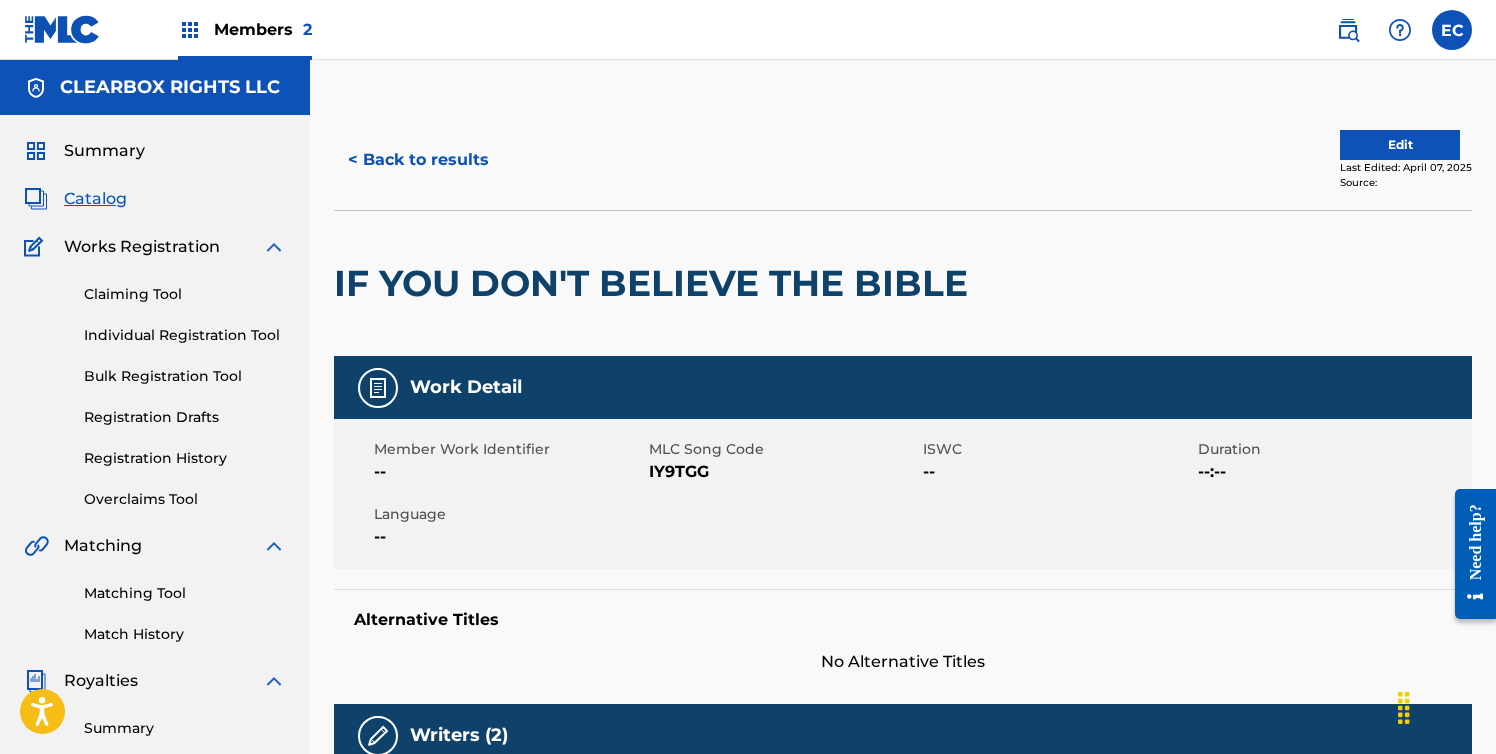 click on "Edit" at bounding box center [1400, 145] 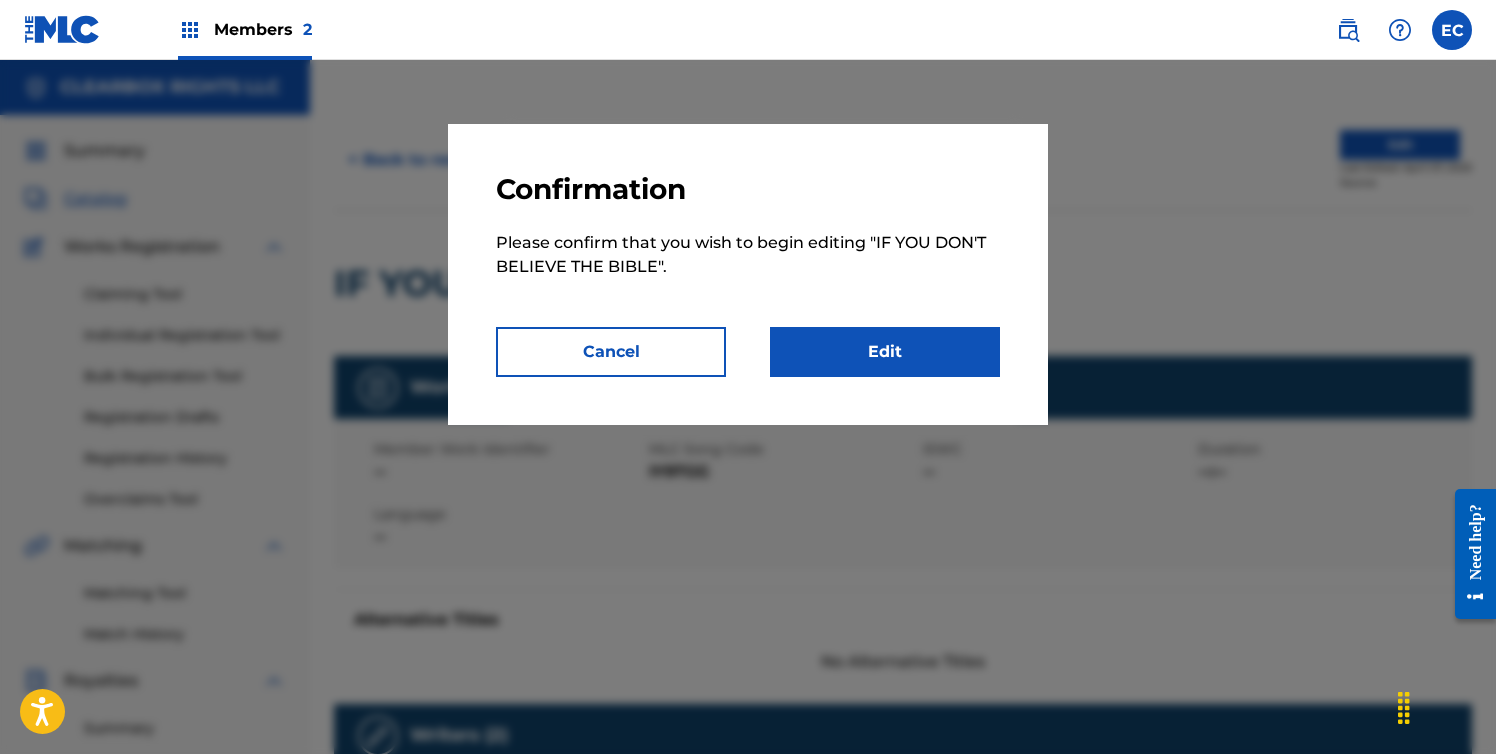 click on "Edit" at bounding box center [885, 352] 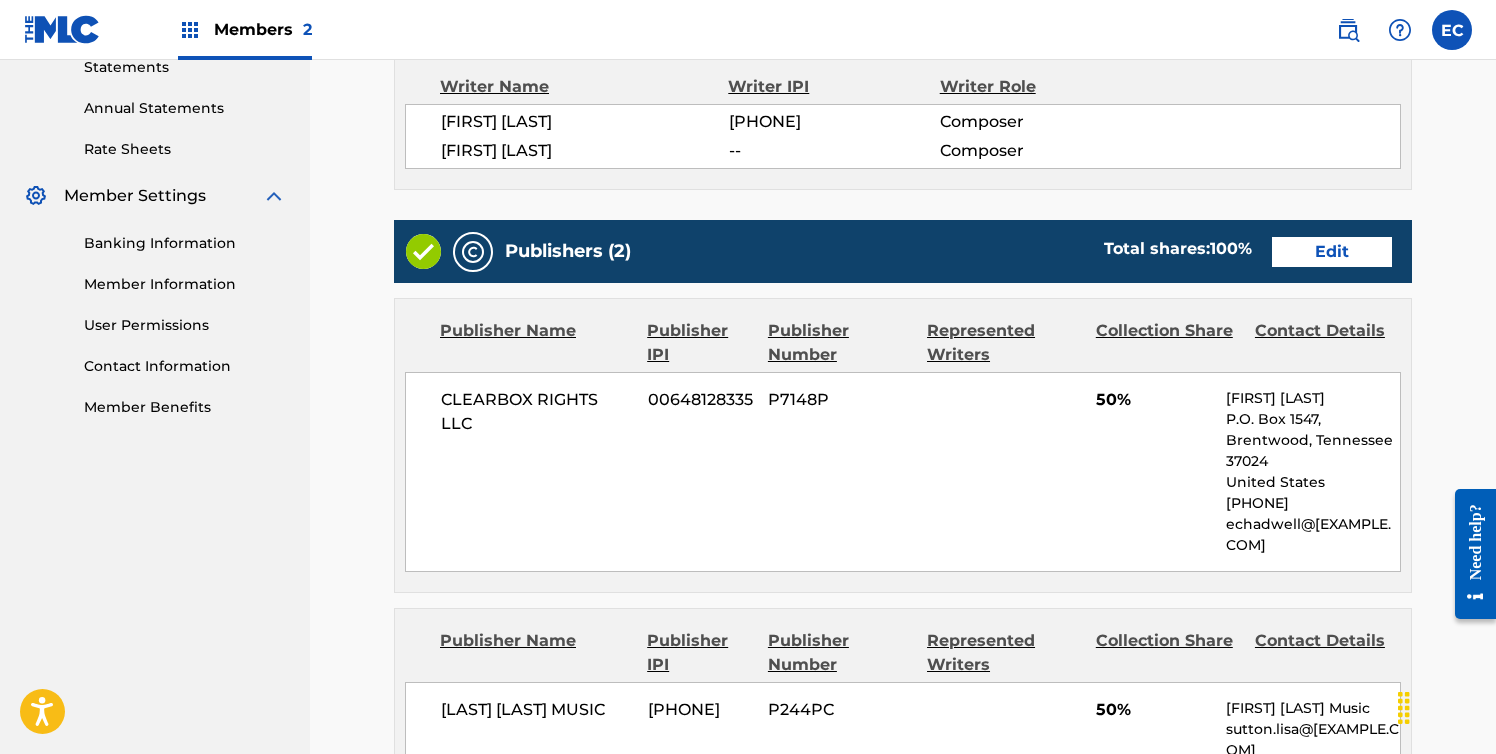 scroll, scrollTop: 700, scrollLeft: 0, axis: vertical 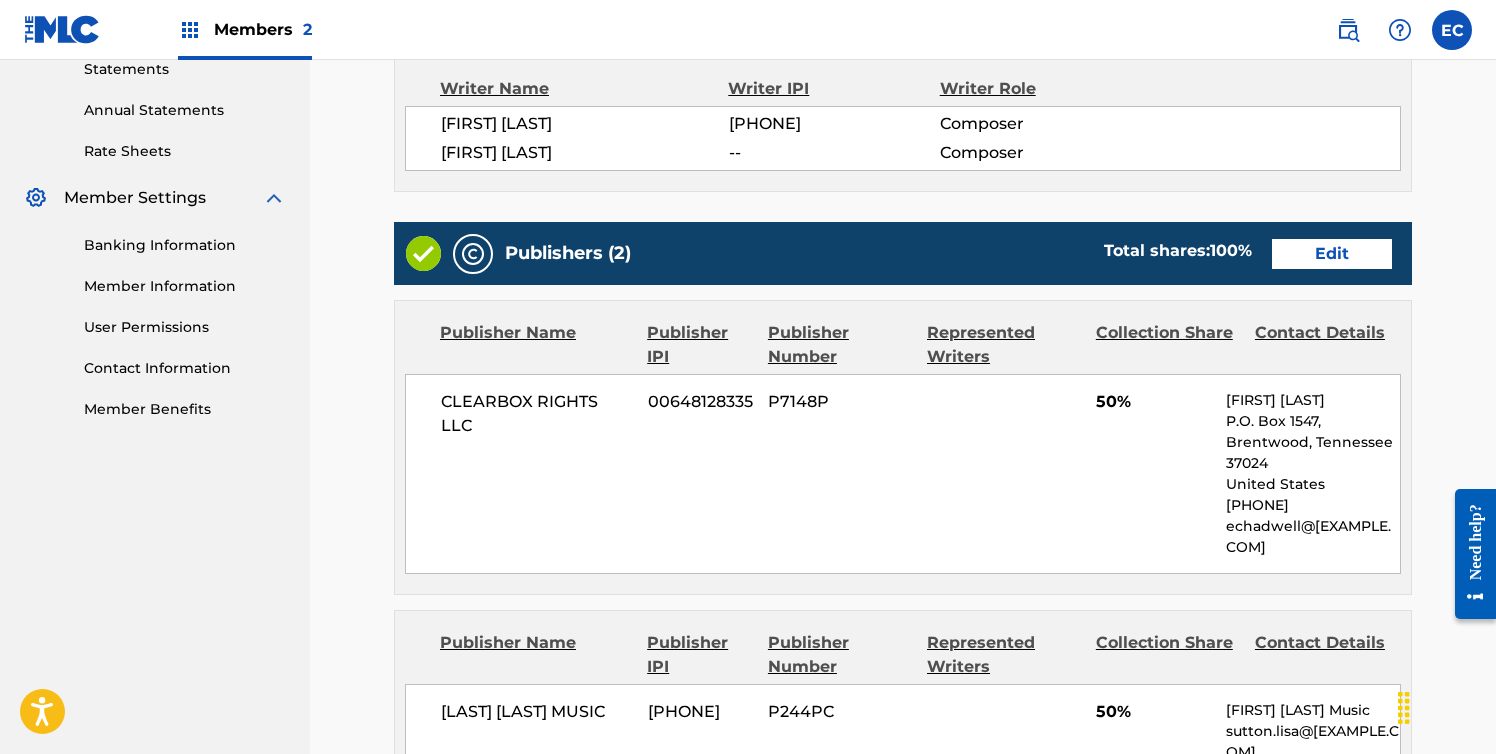 click on "Edit" at bounding box center [1332, 254] 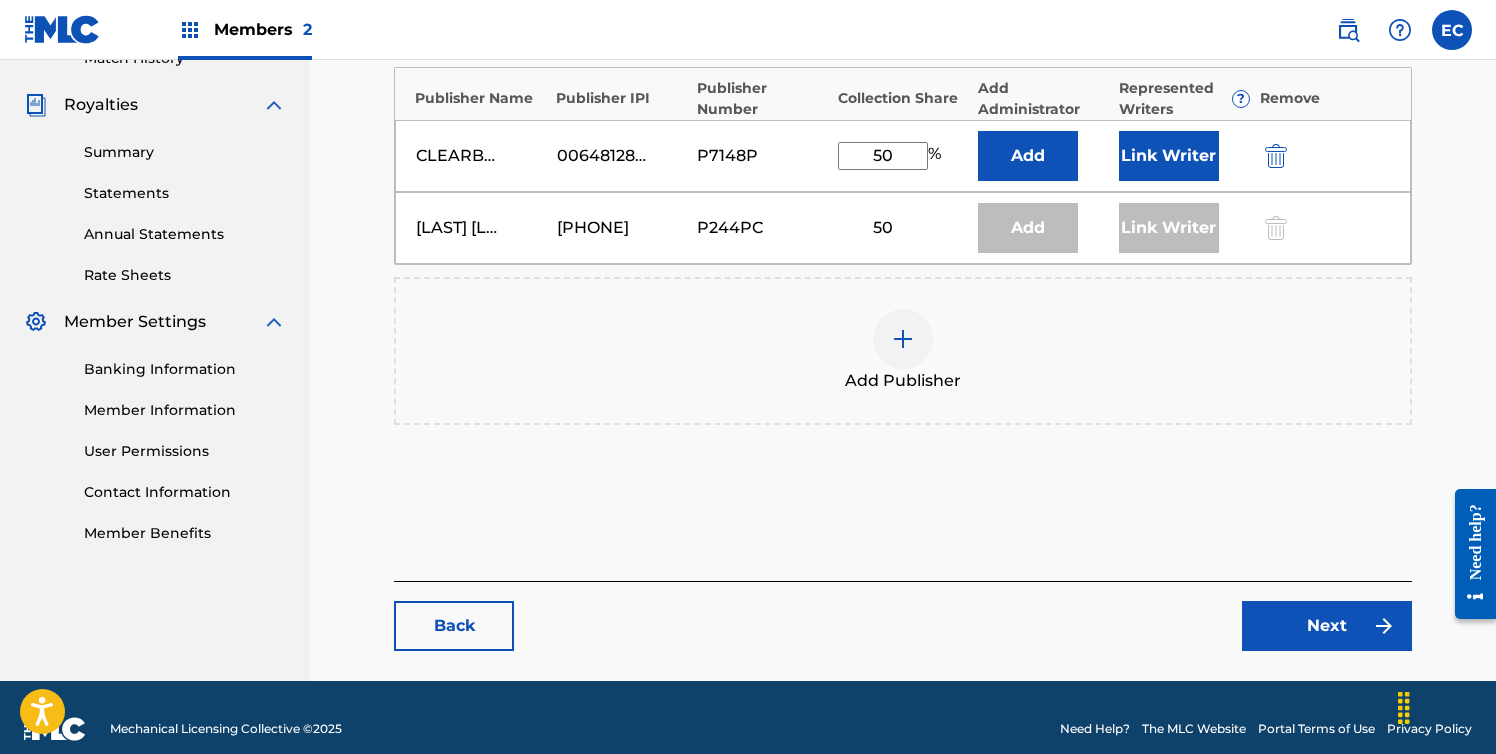 scroll, scrollTop: 599, scrollLeft: 0, axis: vertical 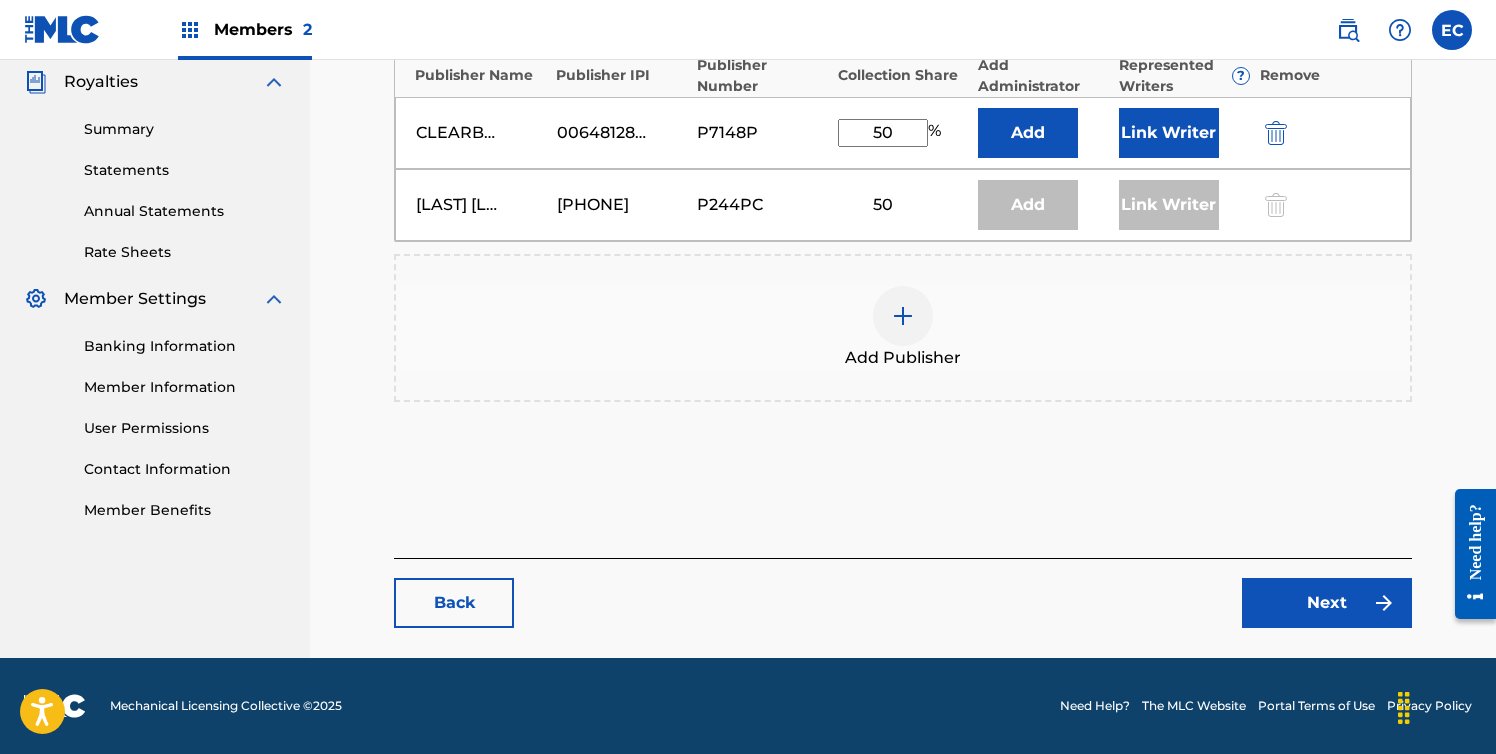 click on "Back" at bounding box center [454, 603] 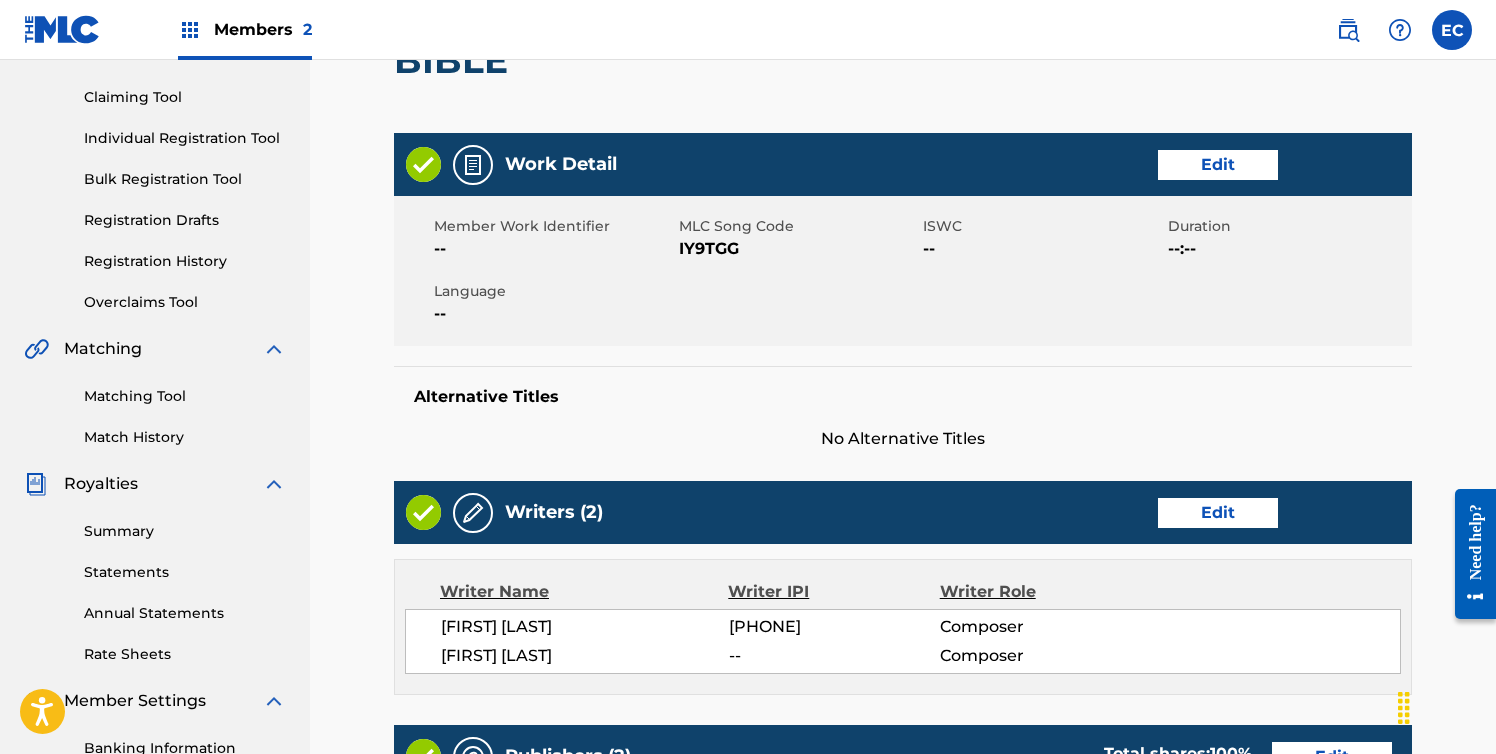 scroll, scrollTop: 200, scrollLeft: 0, axis: vertical 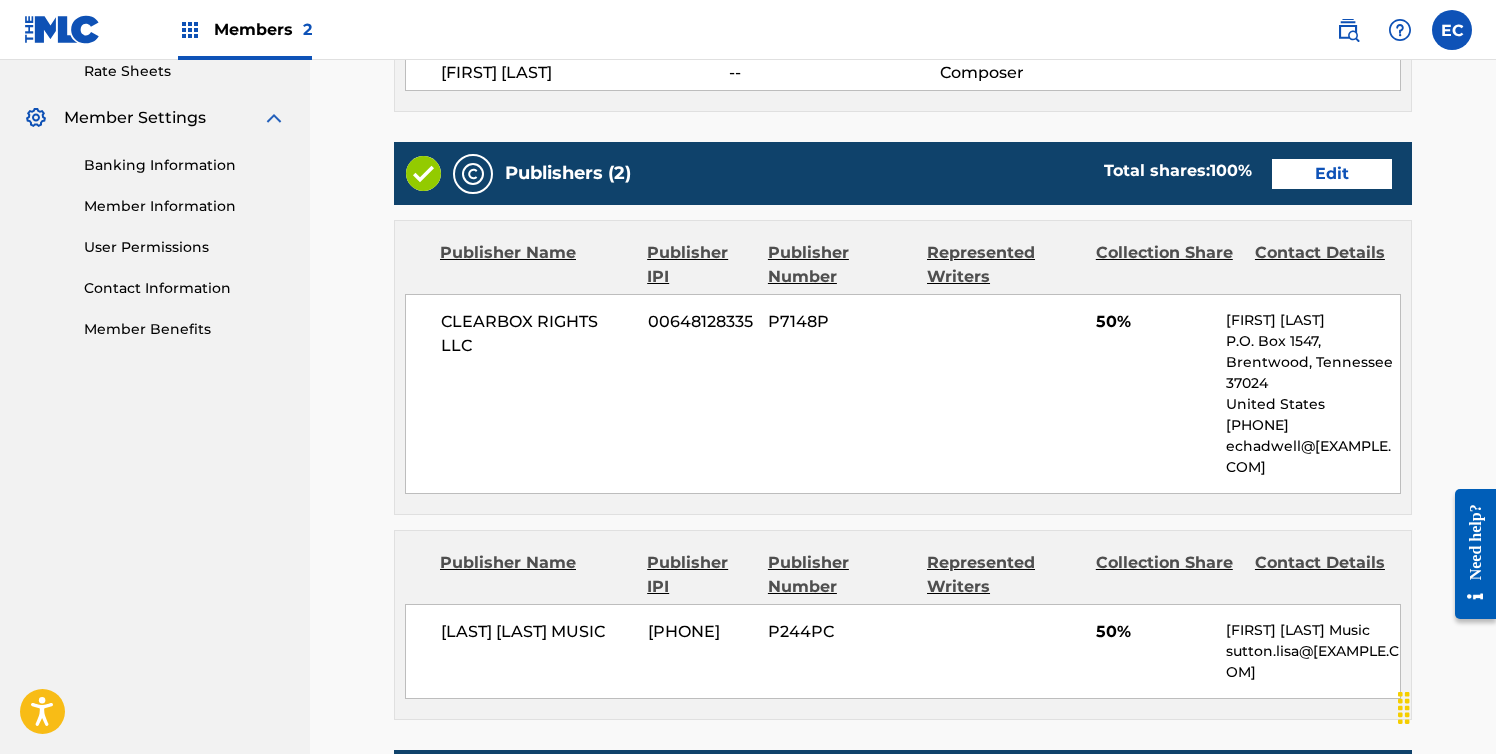 click on "Edit" at bounding box center [1332, 174] 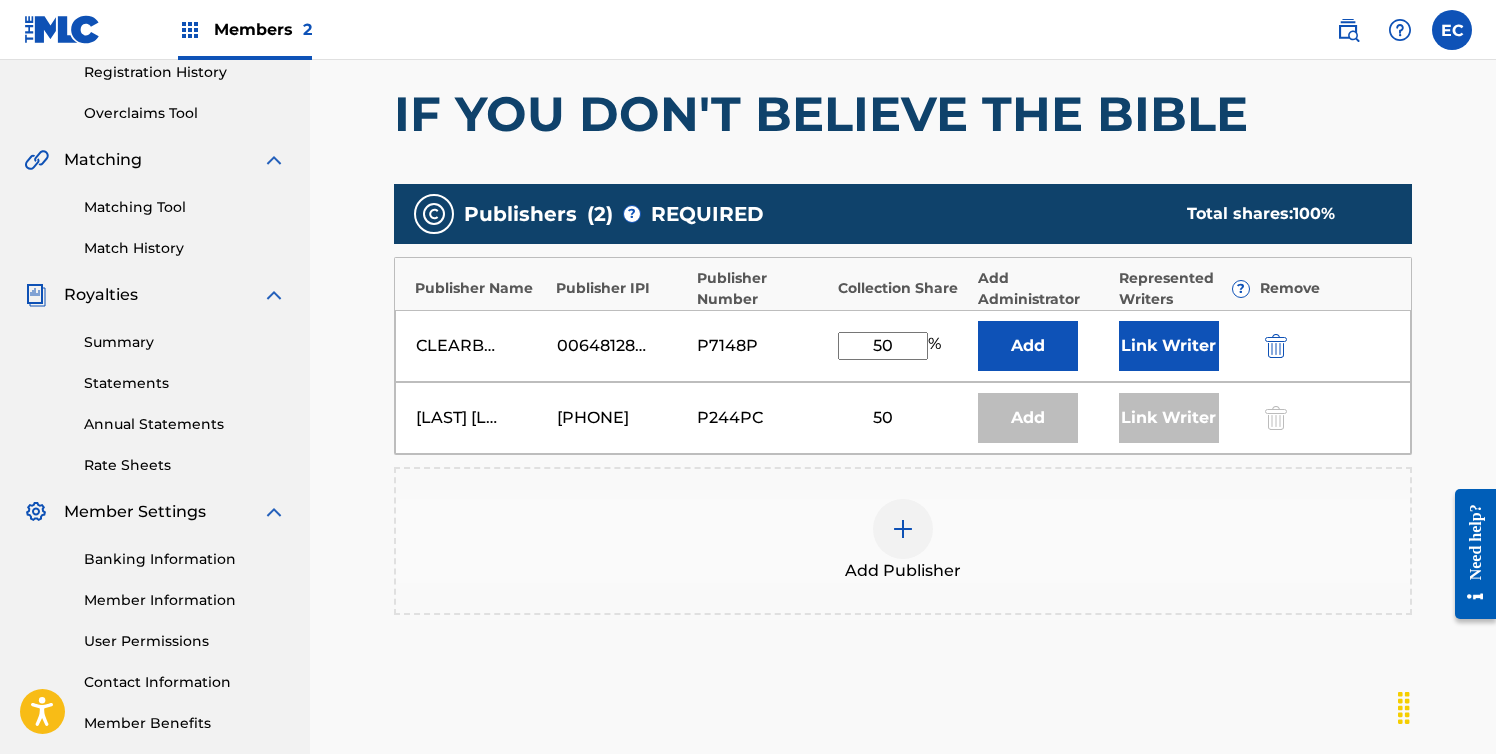 scroll, scrollTop: 400, scrollLeft: 0, axis: vertical 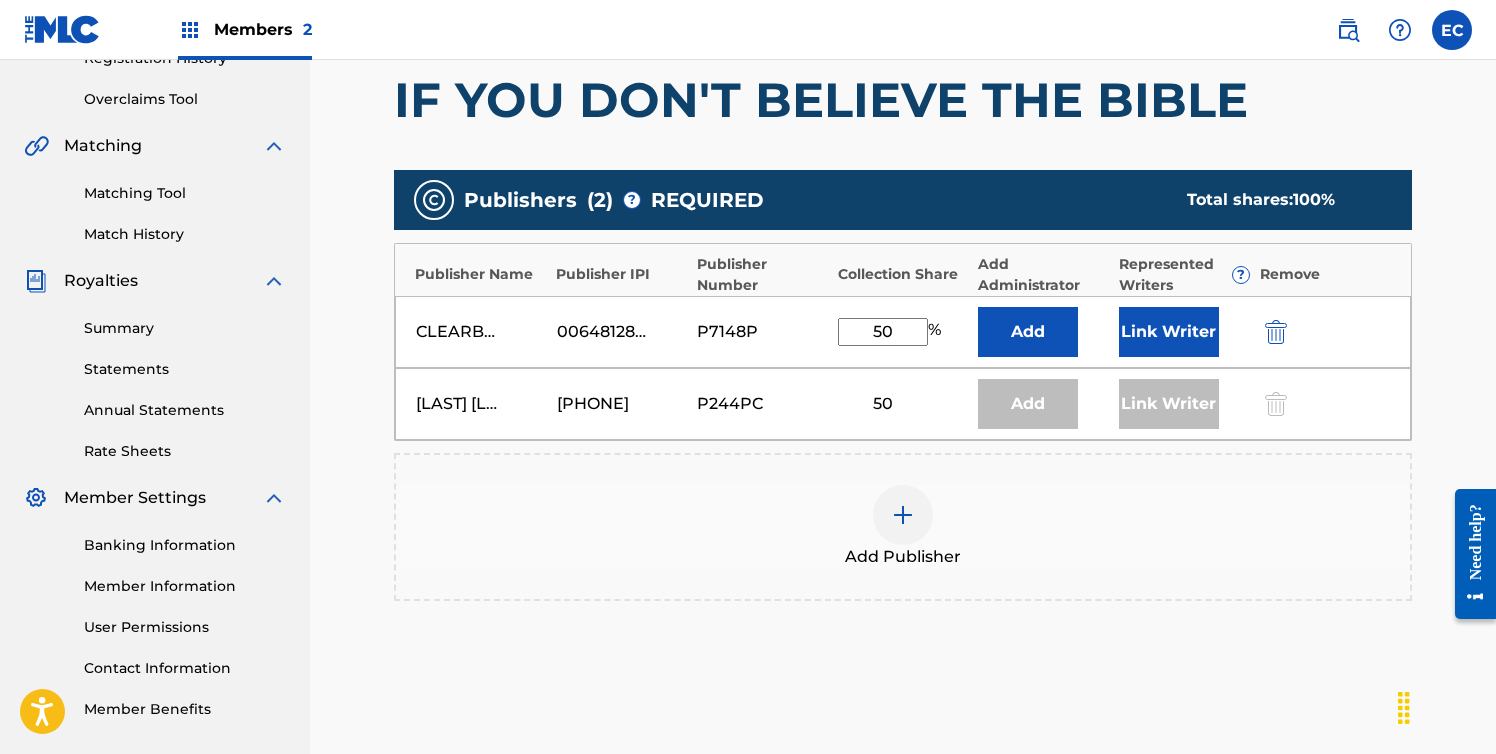 click at bounding box center [903, 515] 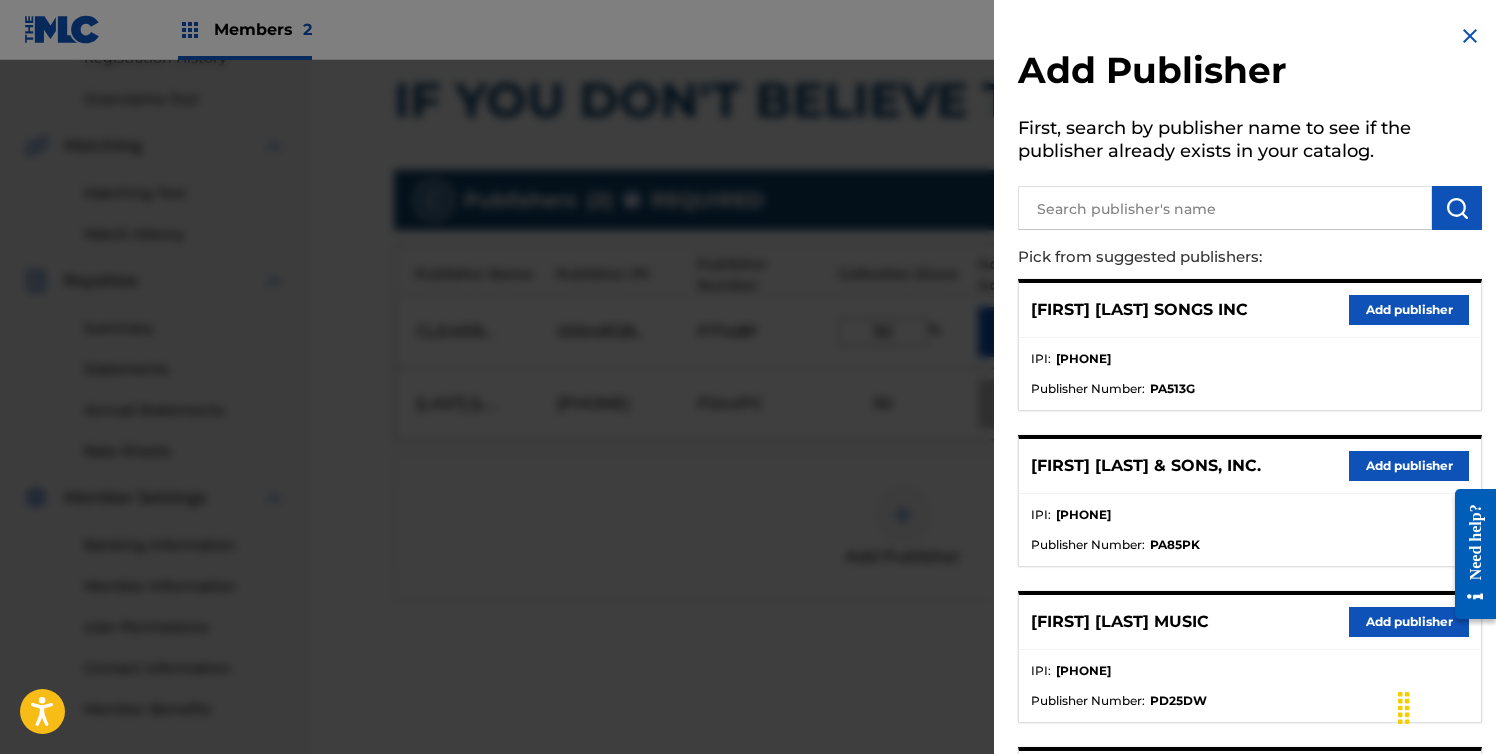 click at bounding box center (1225, 208) 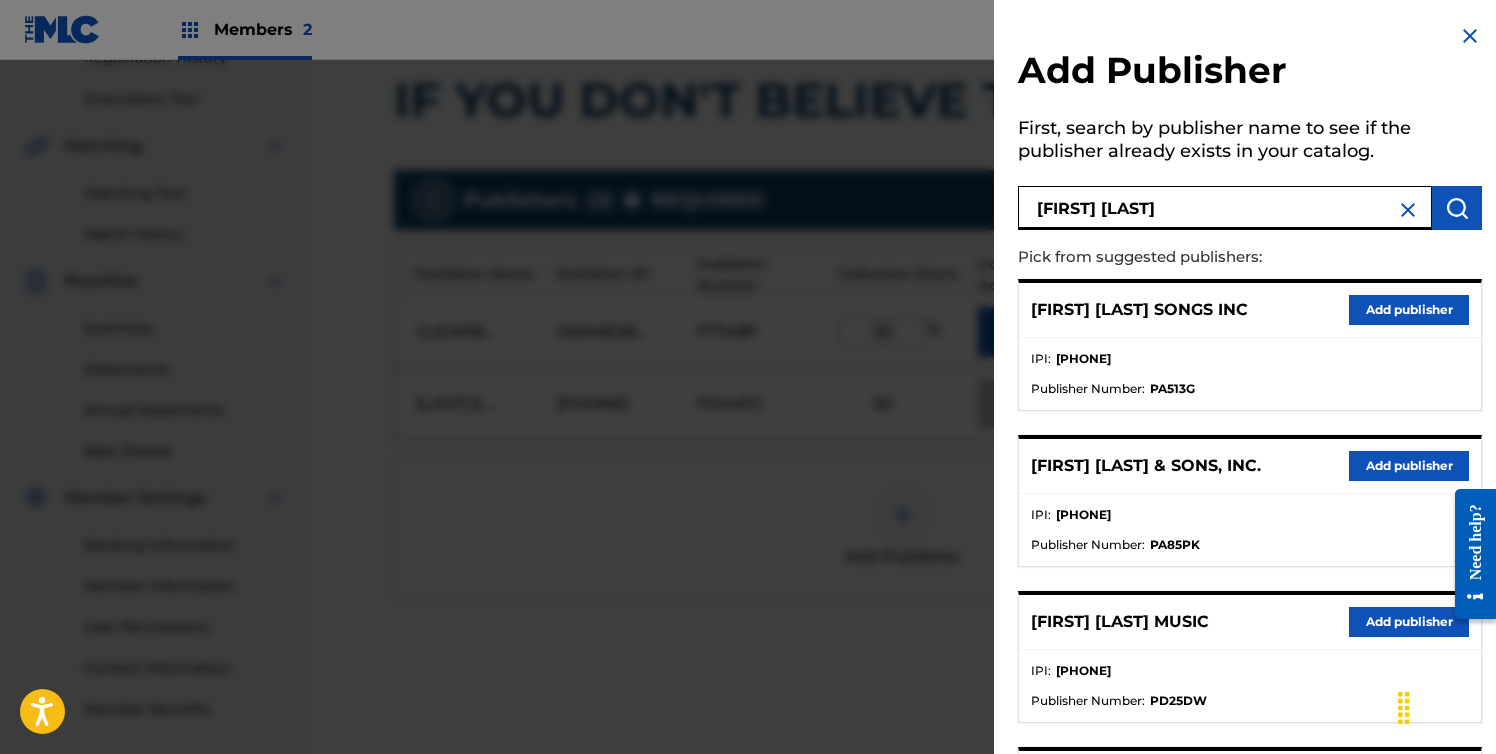 type on "[FIRST] [LAST]" 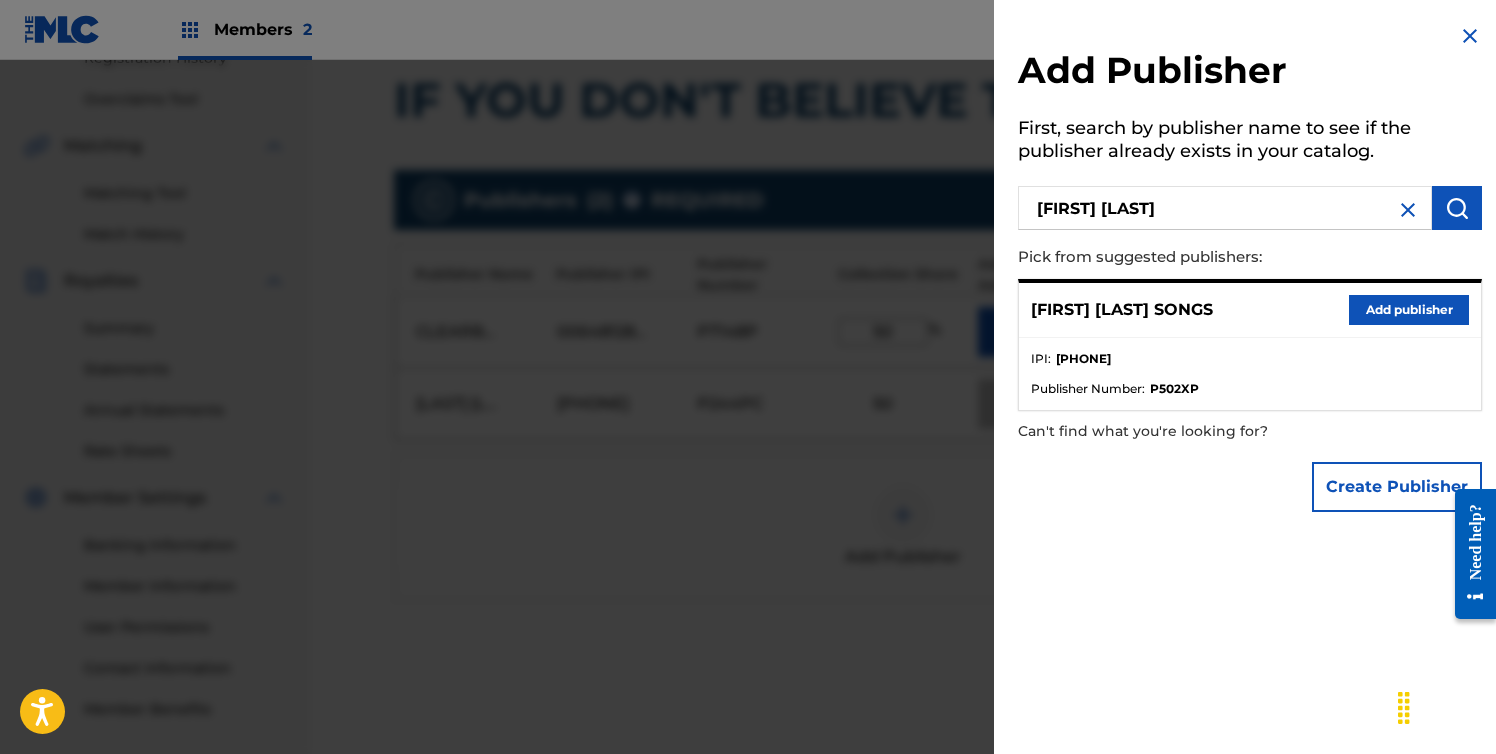 click on "Add publisher" at bounding box center (1409, 310) 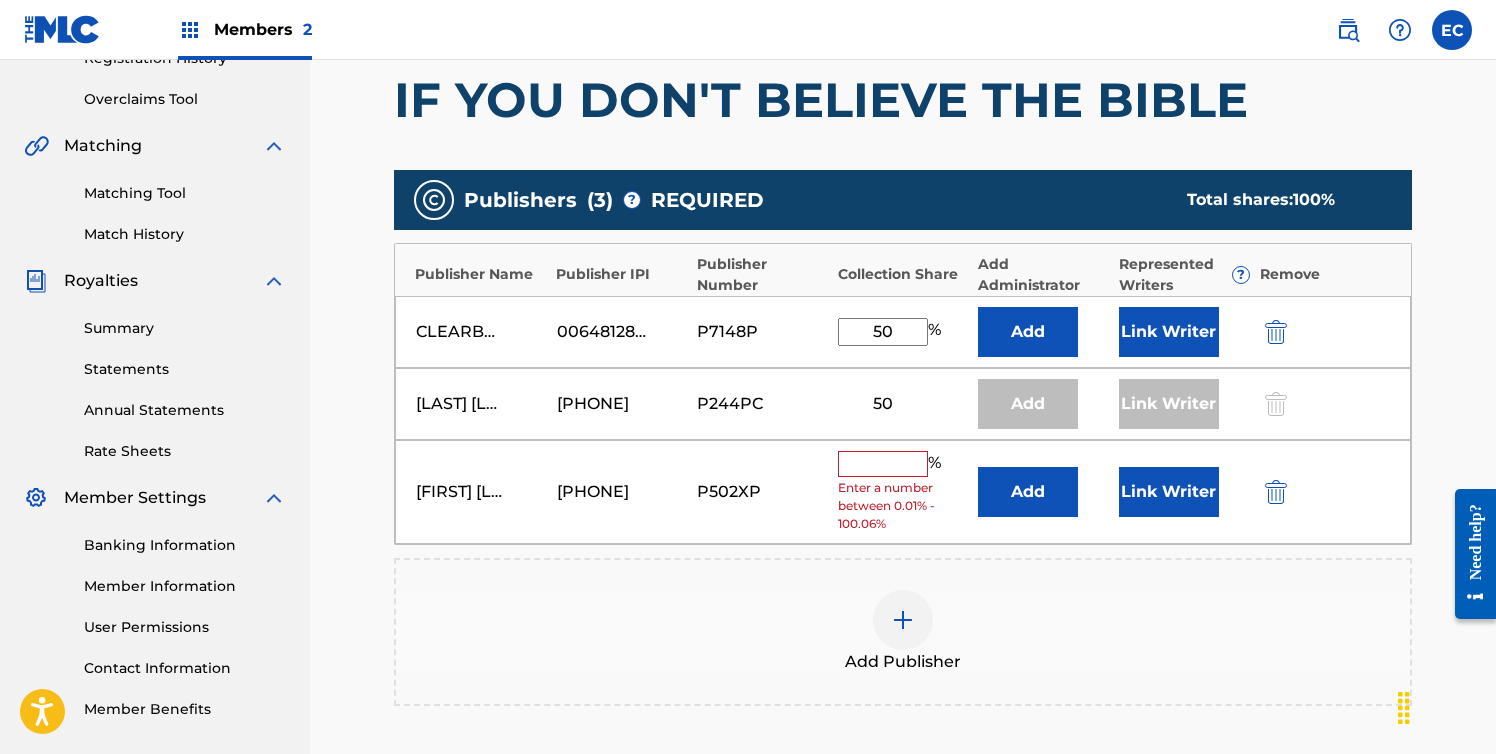 click at bounding box center (883, 464) 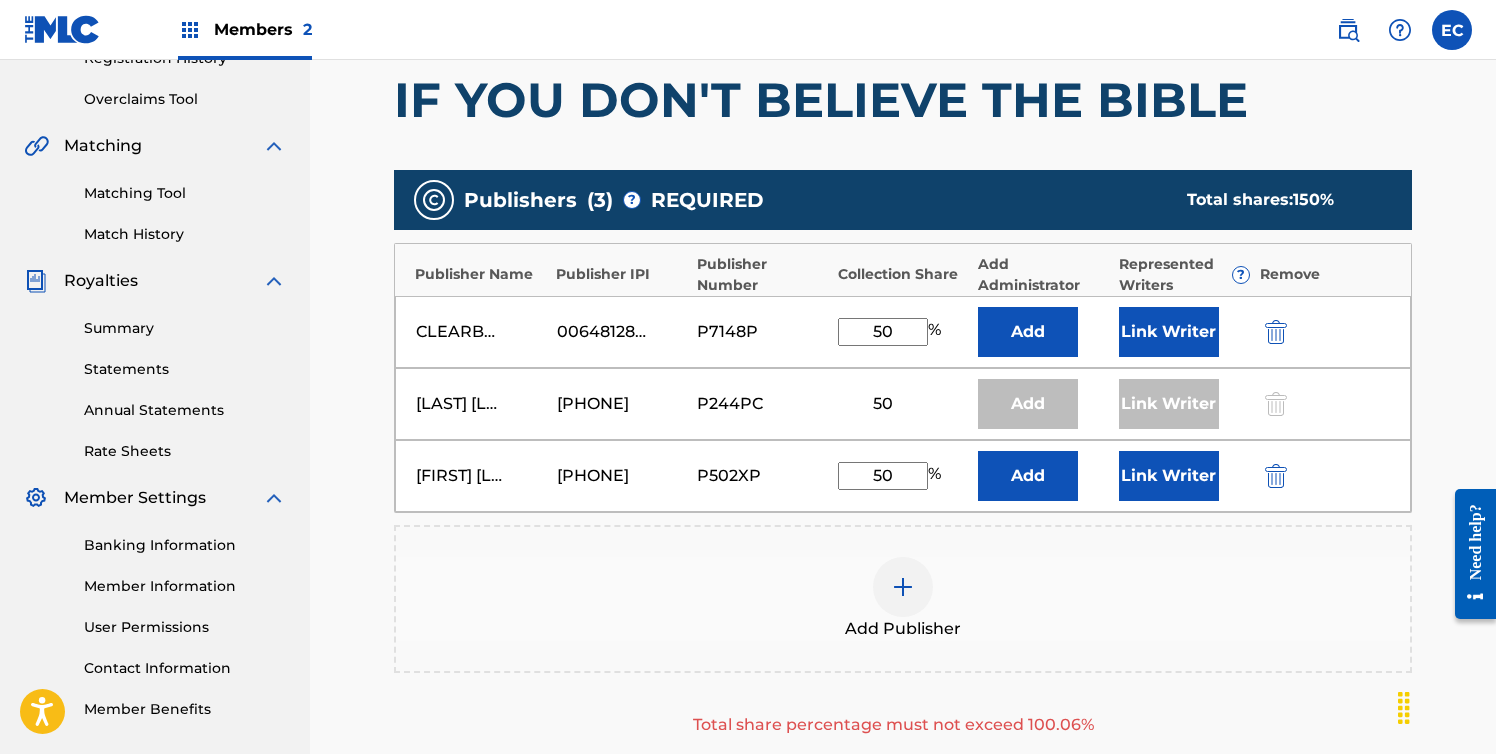 type on "50" 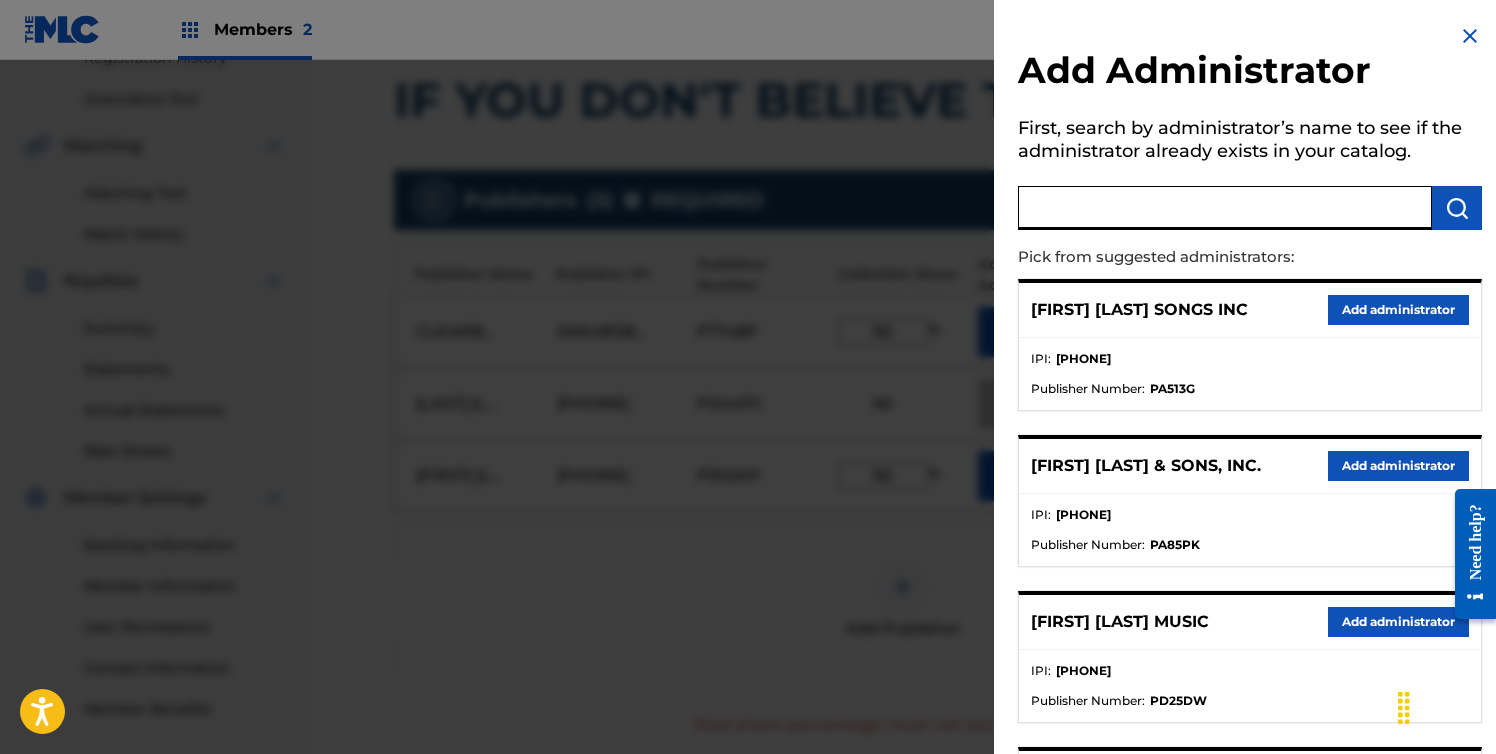 click at bounding box center (1225, 208) 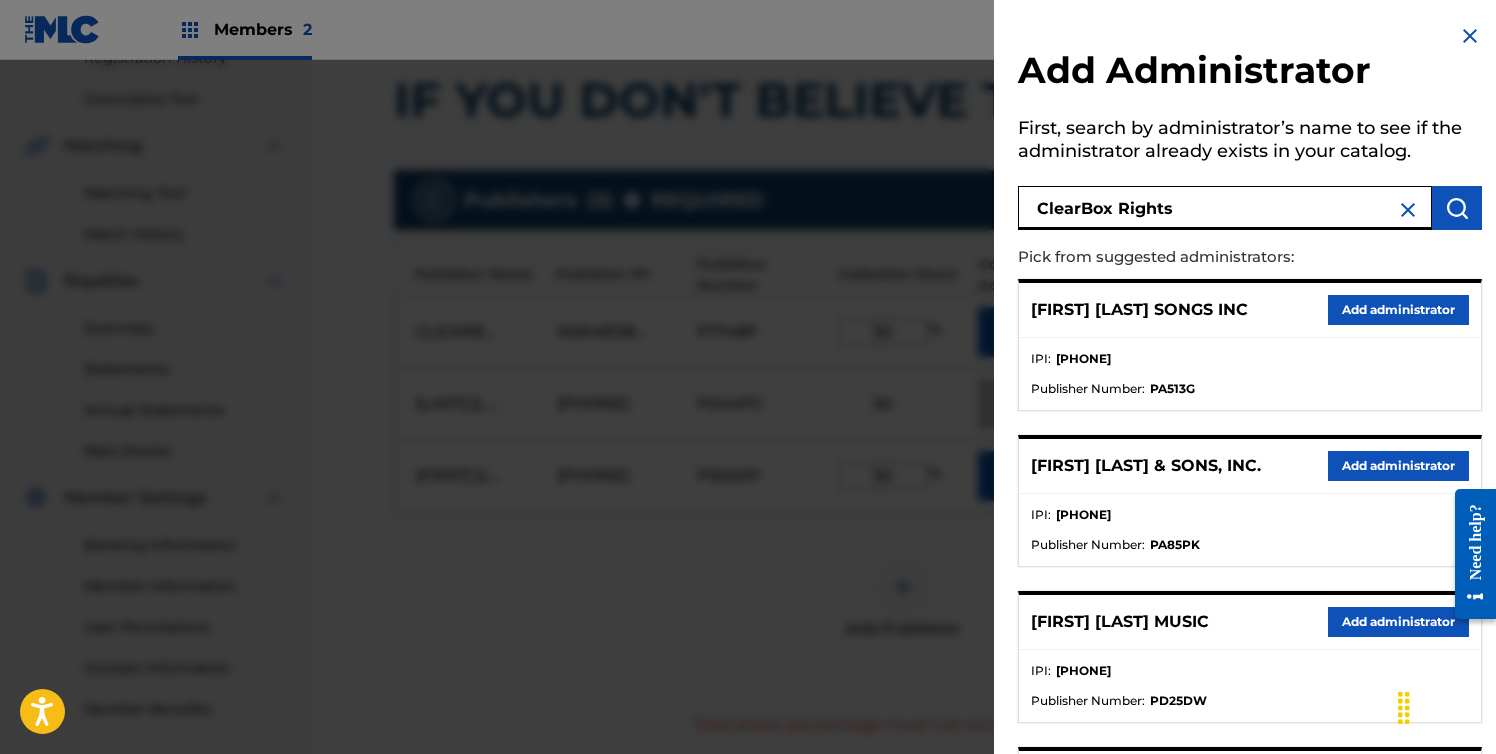 type on "ClearBox Rights" 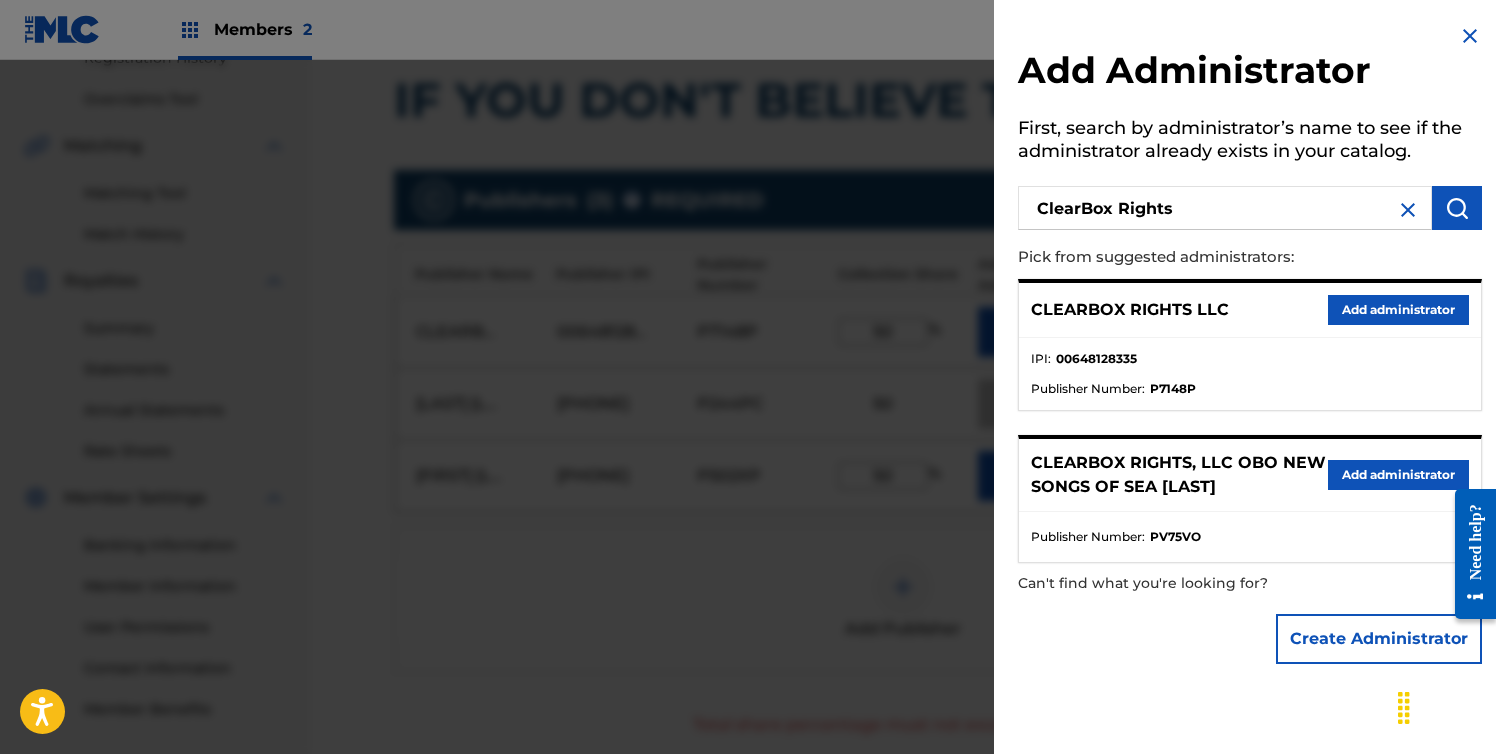 click on "Add administrator" at bounding box center [1398, 310] 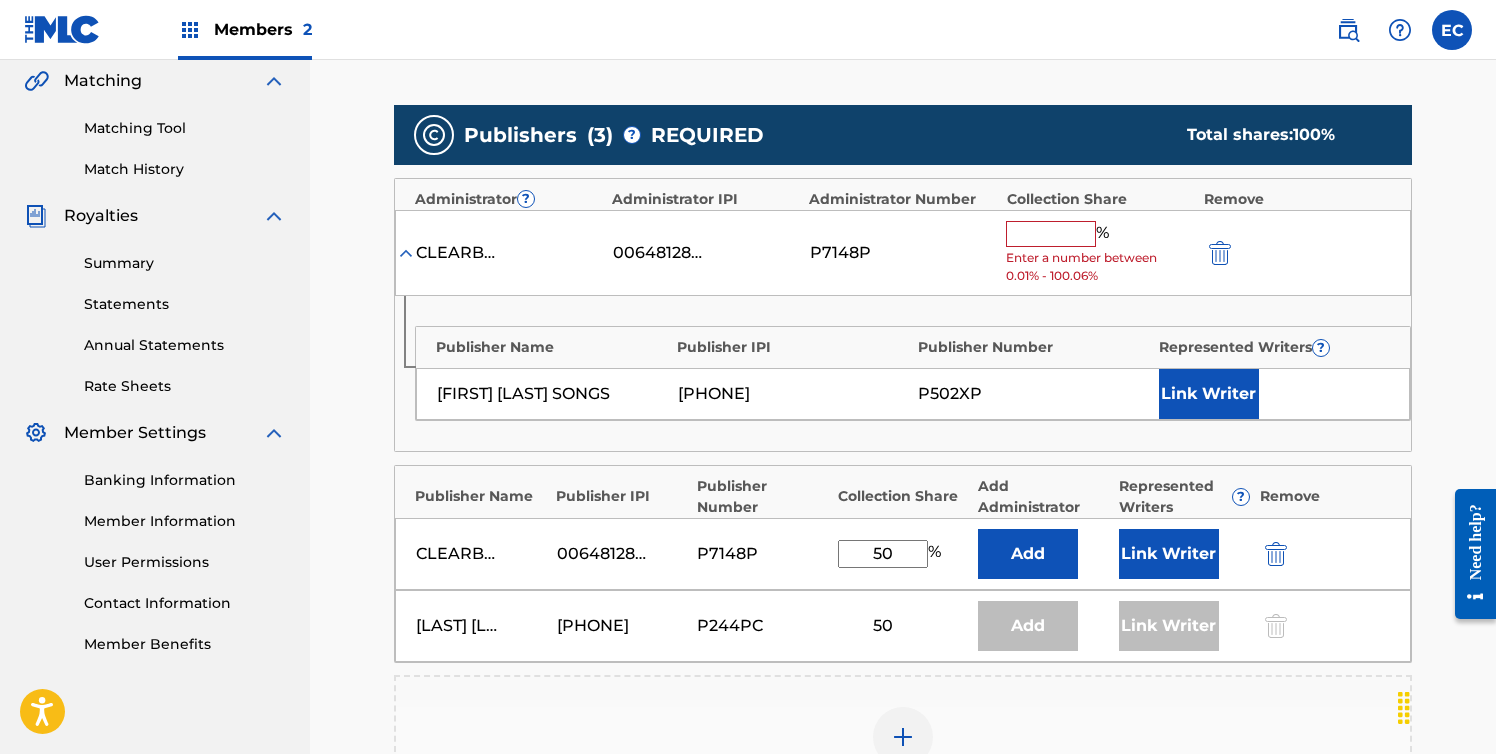 scroll, scrollTop: 500, scrollLeft: 0, axis: vertical 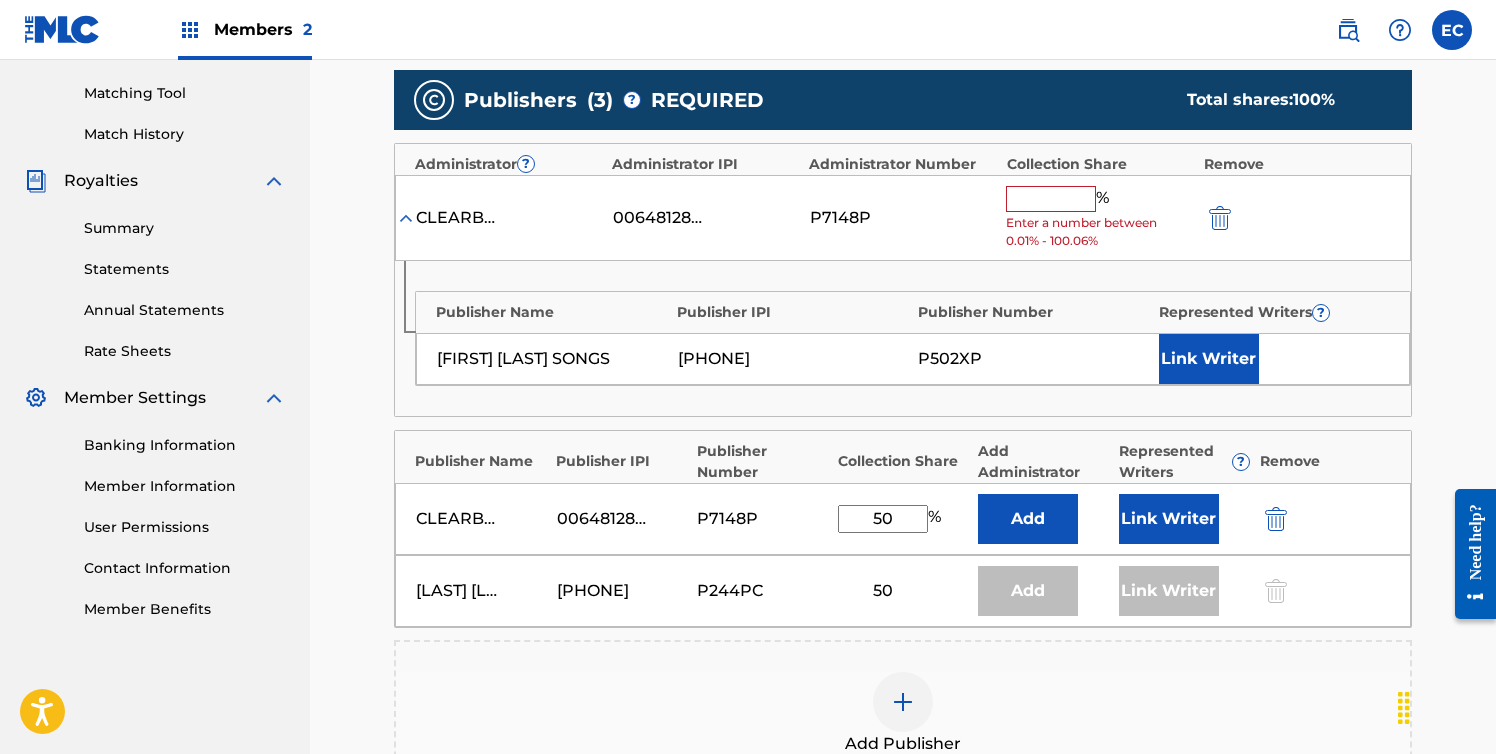 click at bounding box center (1051, 199) 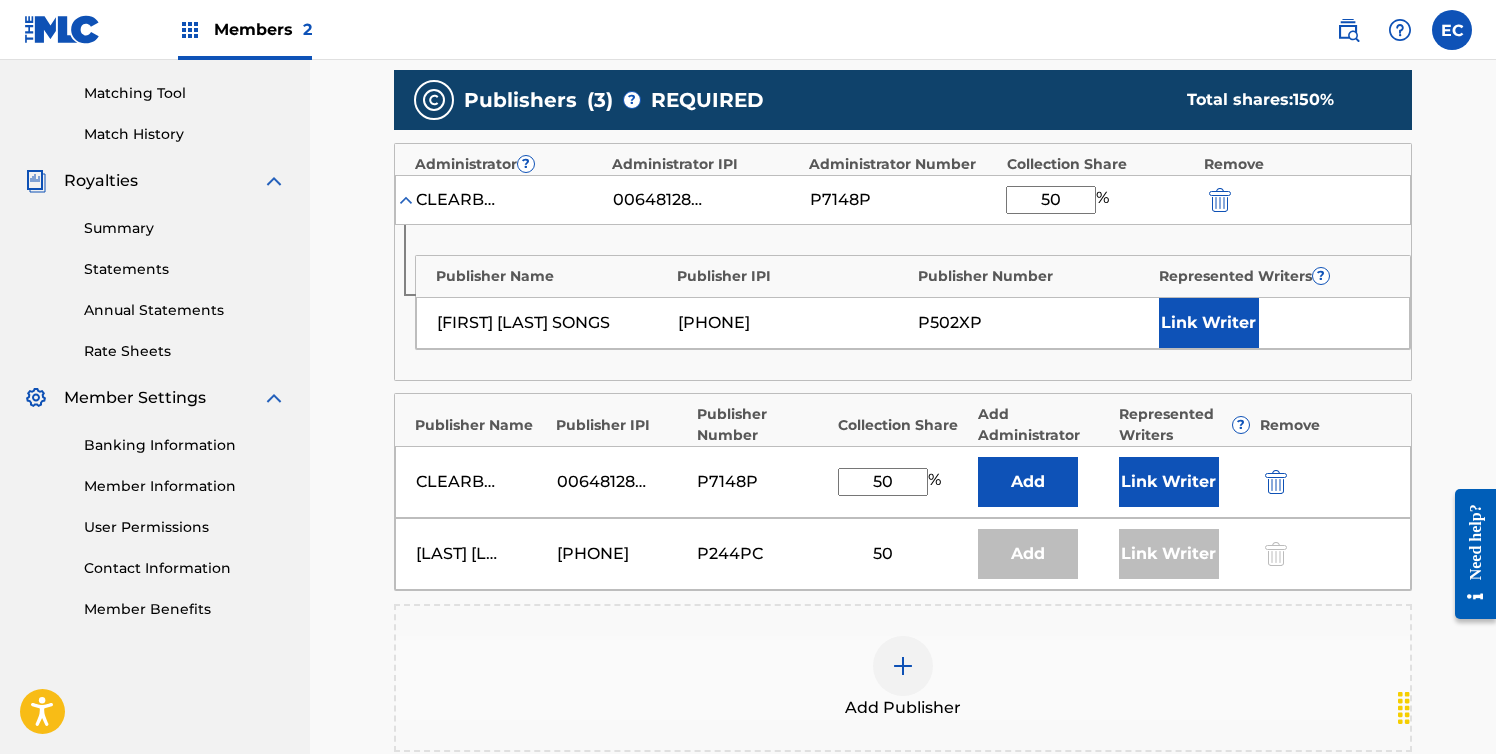 type on "50" 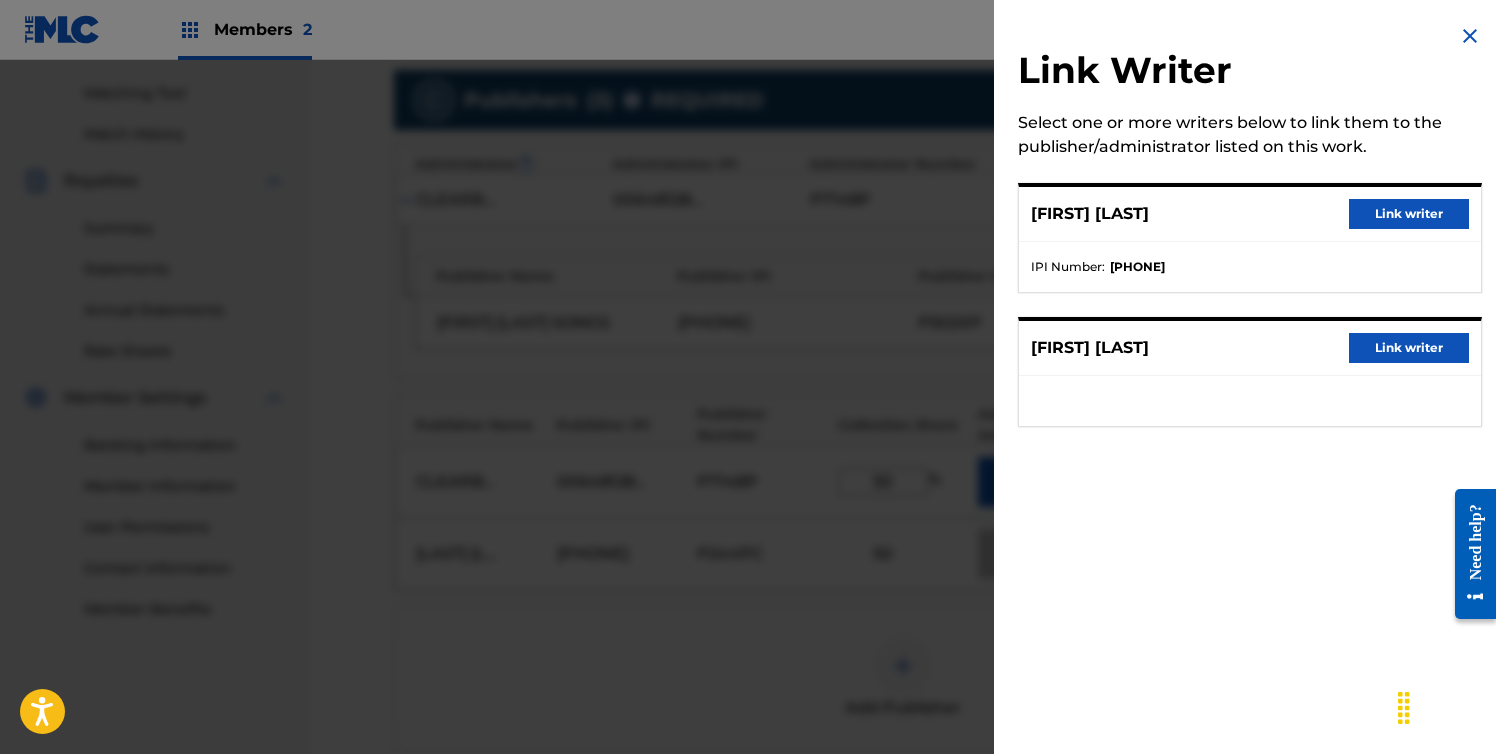 click on "Link writer" at bounding box center [1409, 348] 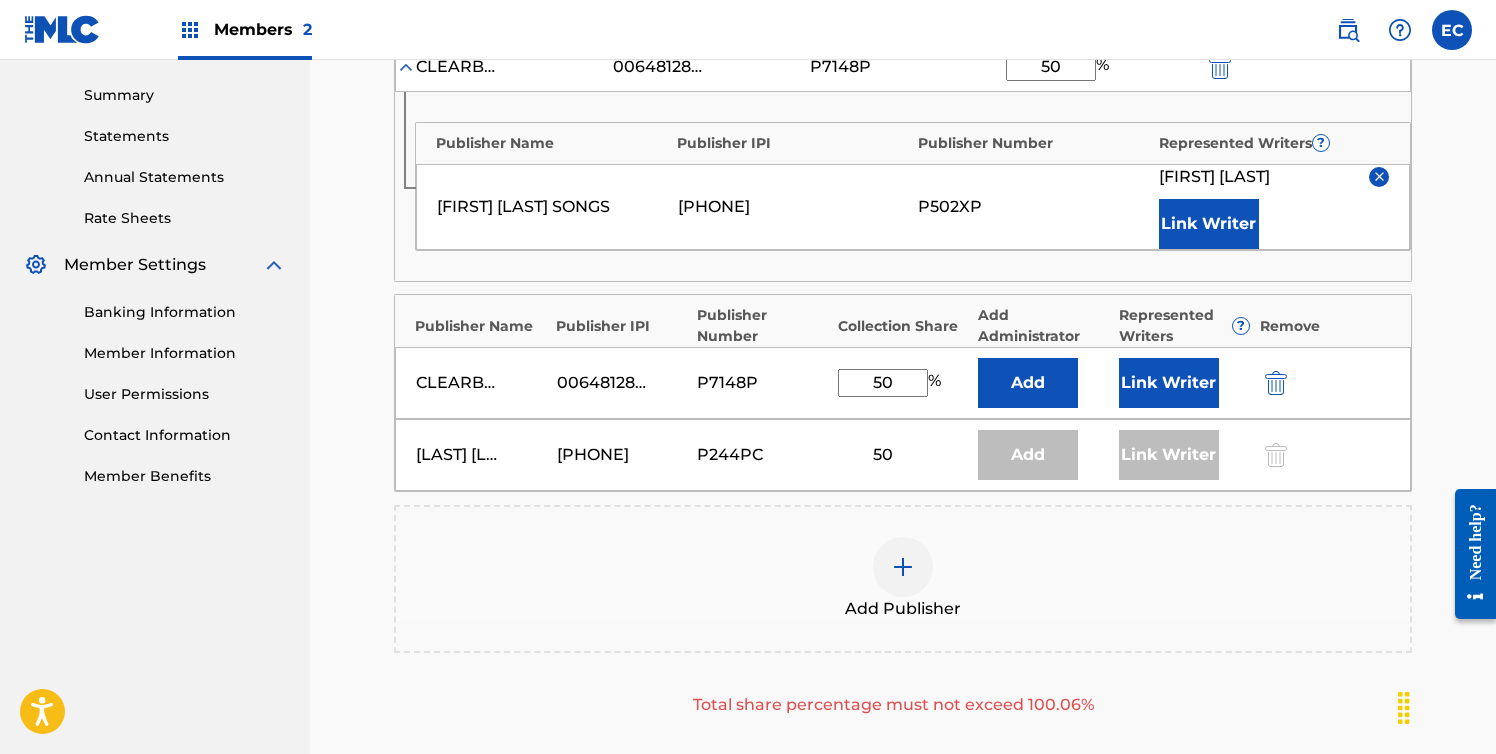 scroll, scrollTop: 700, scrollLeft: 0, axis: vertical 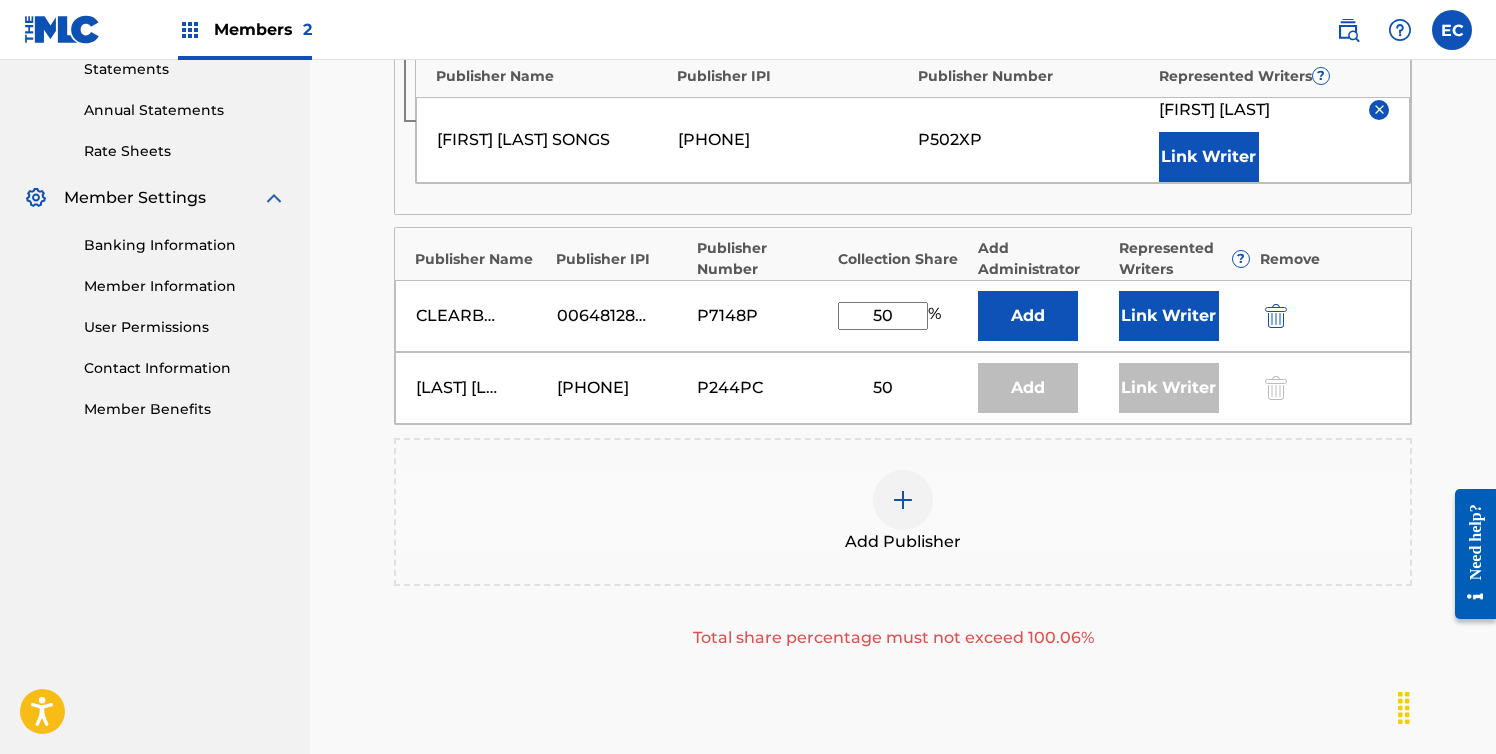 click at bounding box center [1276, 316] 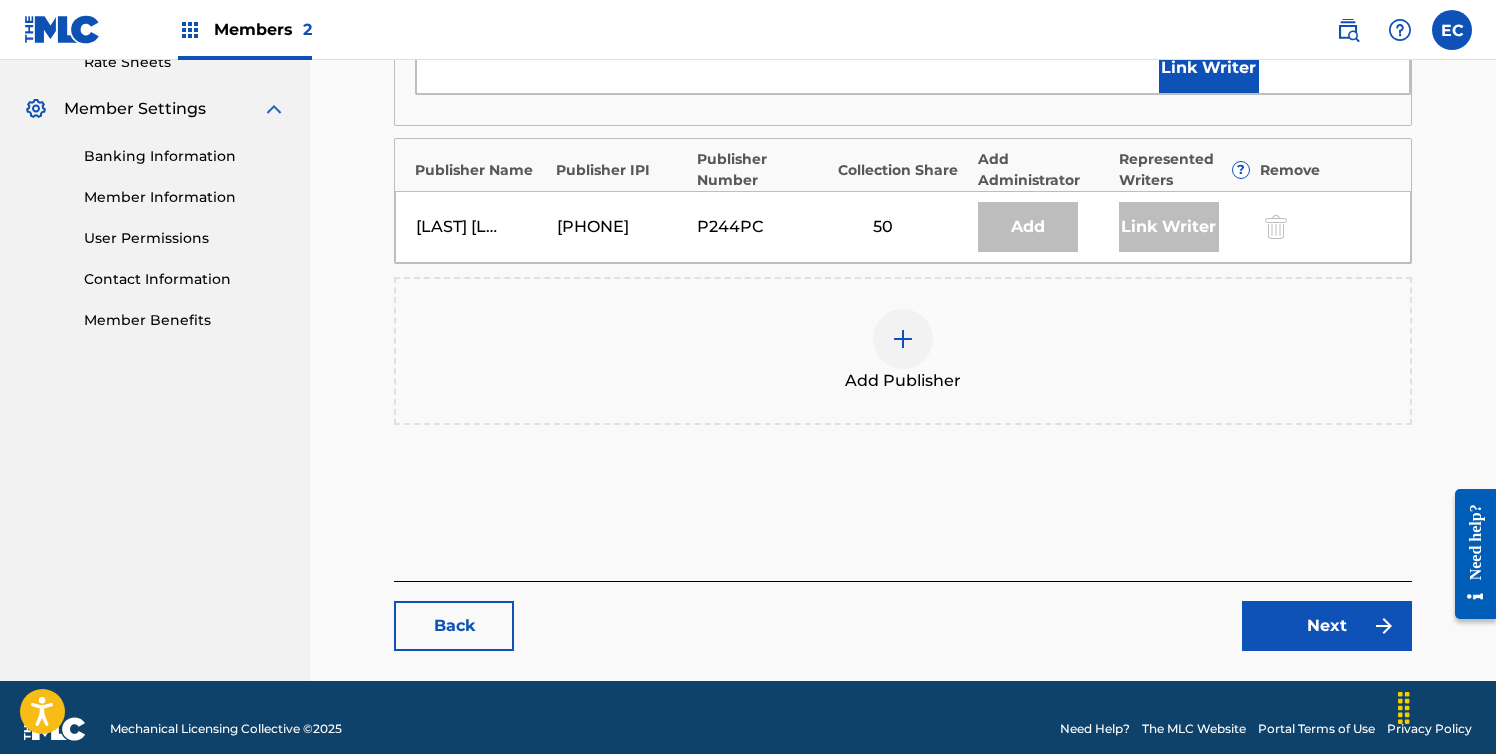 scroll, scrollTop: 800, scrollLeft: 0, axis: vertical 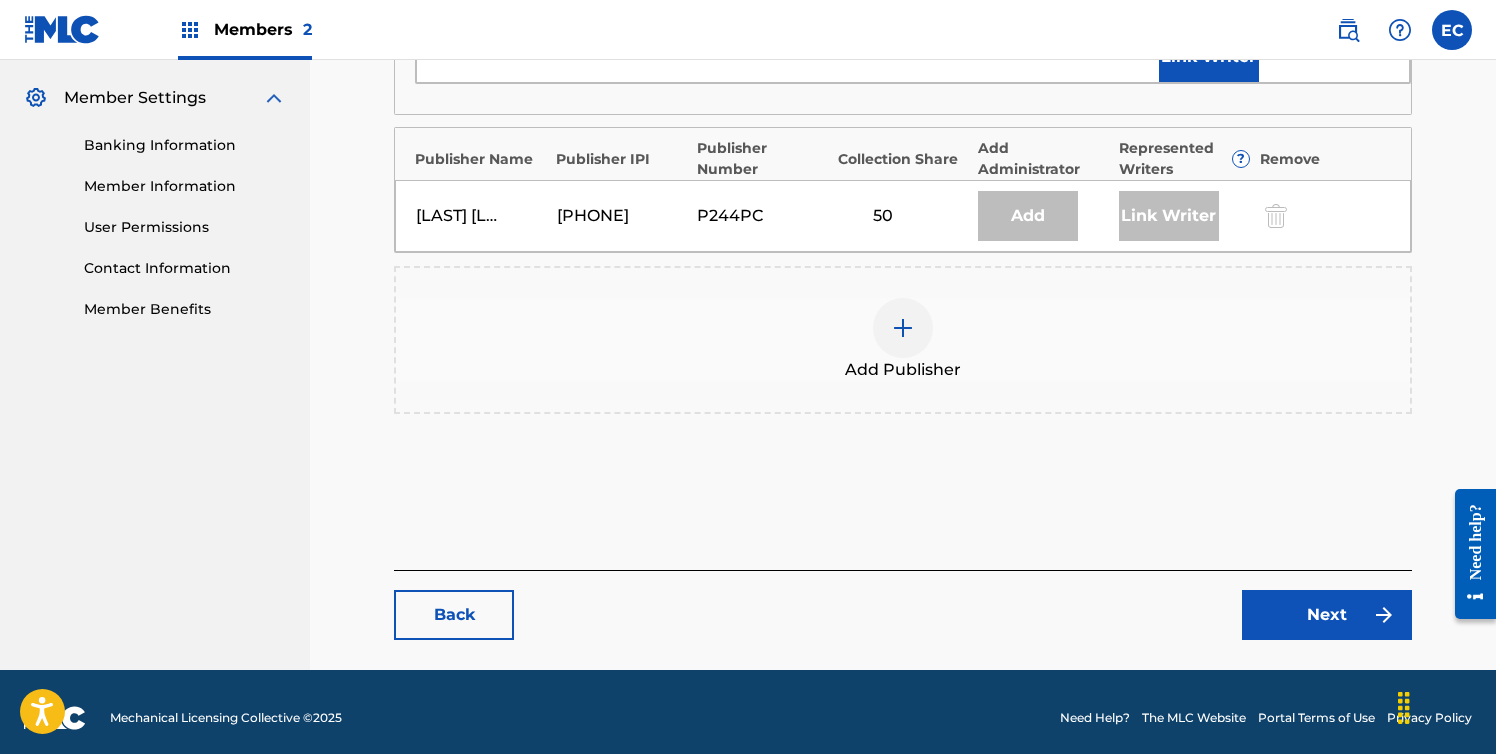 click on "Next" at bounding box center [1327, 615] 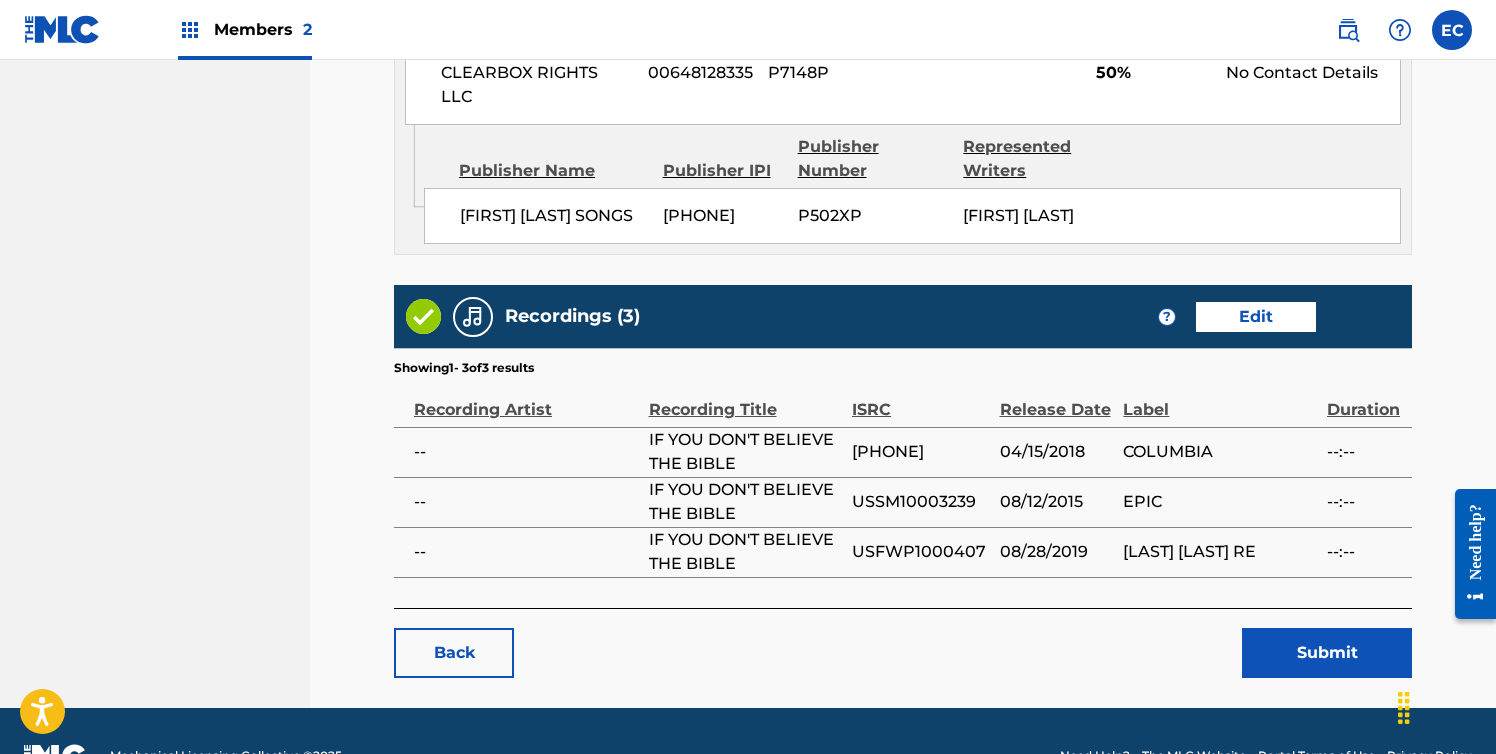 scroll, scrollTop: 1269, scrollLeft: 0, axis: vertical 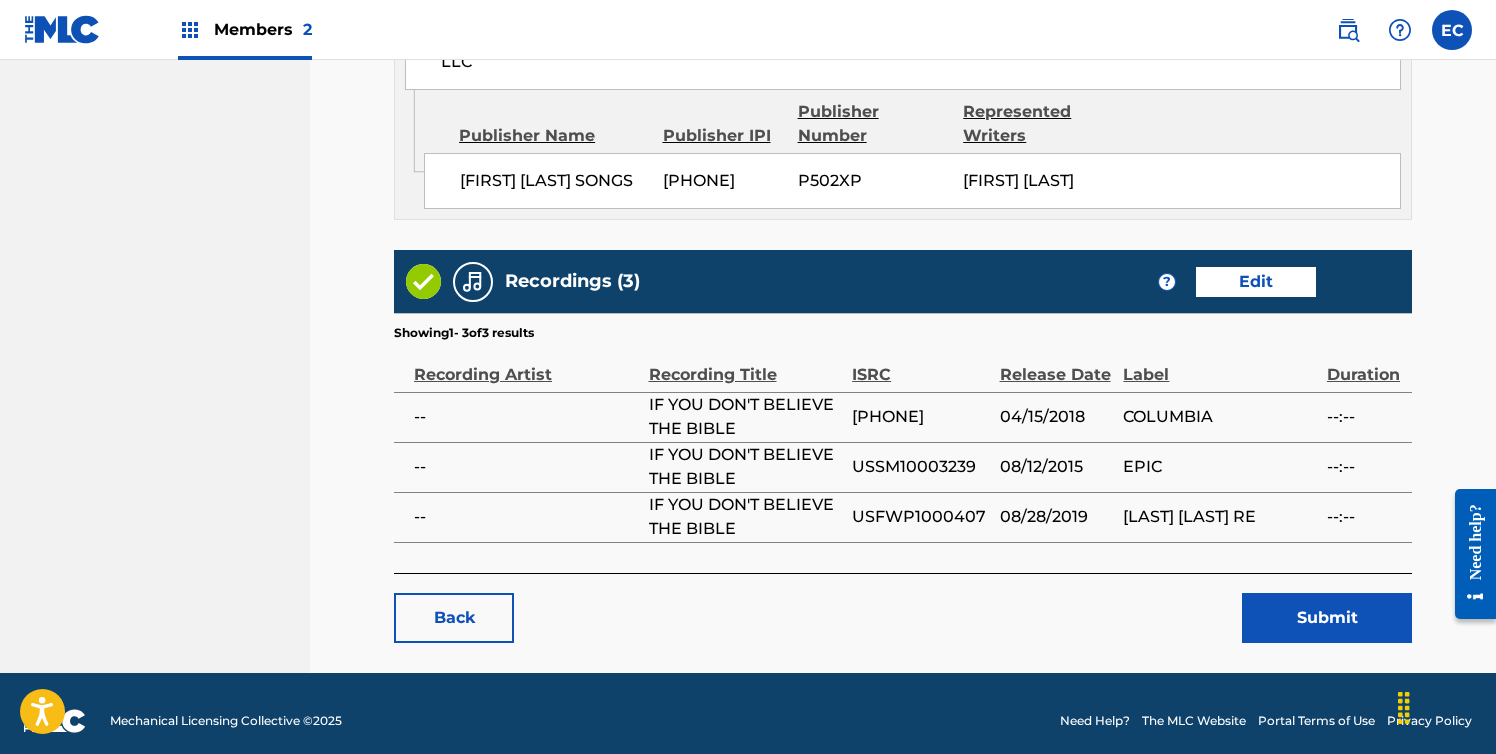 click on "Submit" at bounding box center (1327, 618) 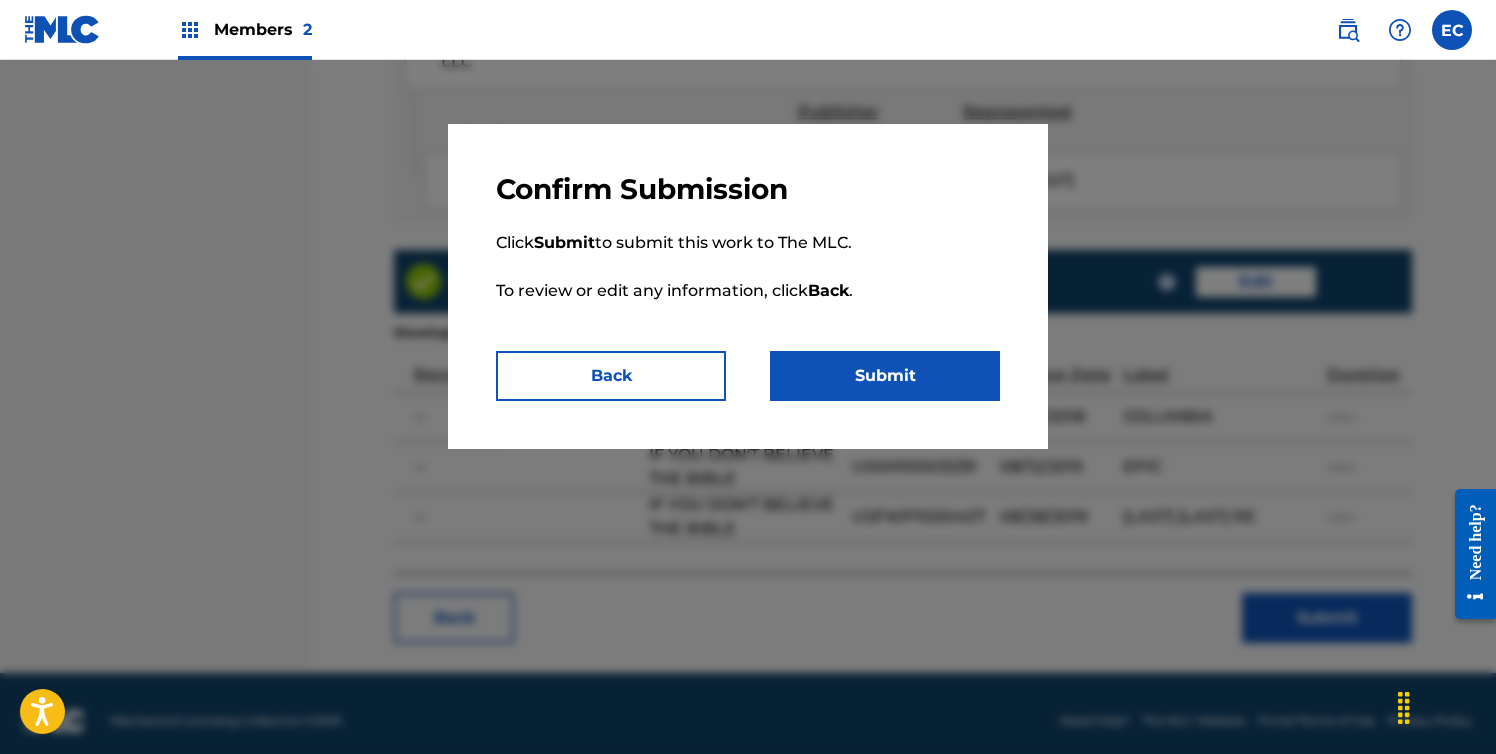 click on "Submit" at bounding box center [885, 376] 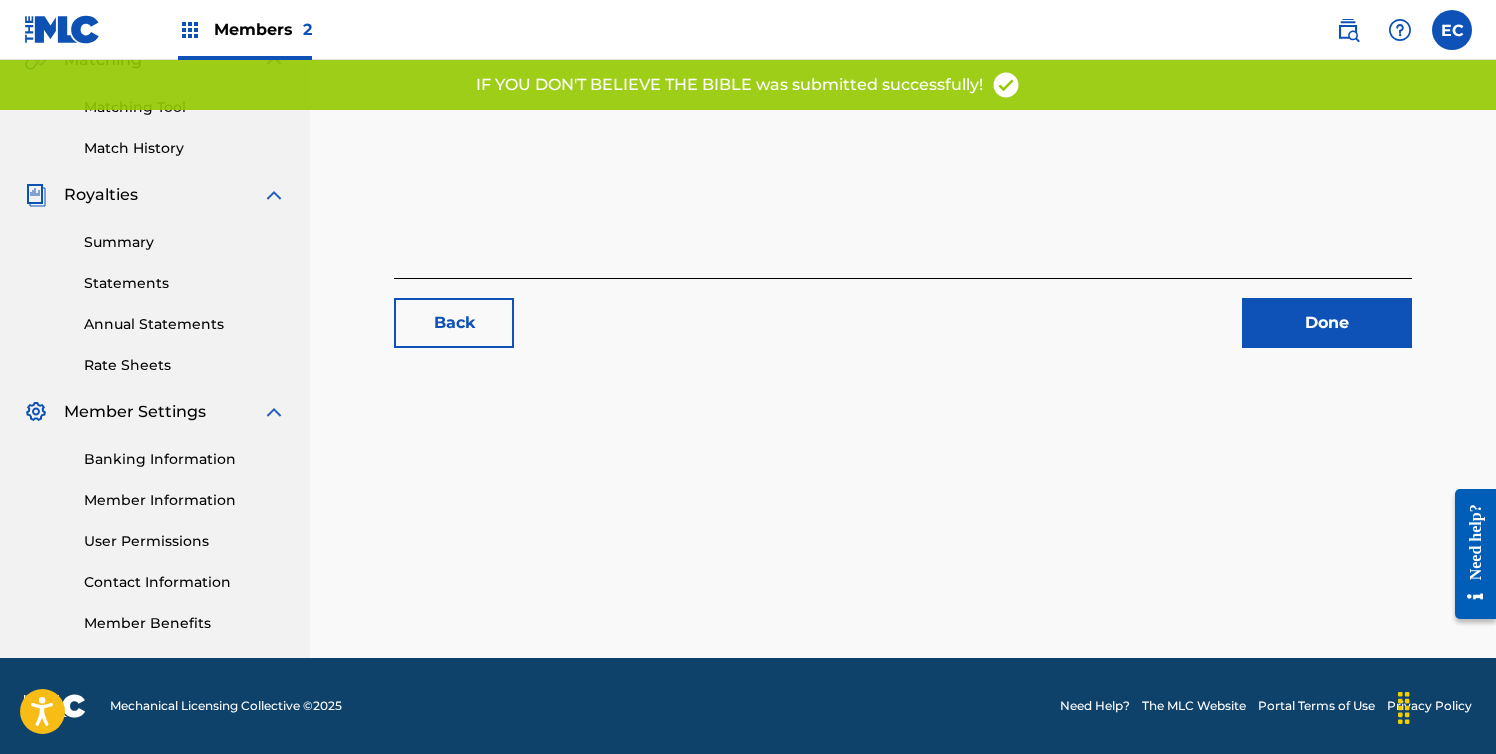 scroll, scrollTop: 0, scrollLeft: 0, axis: both 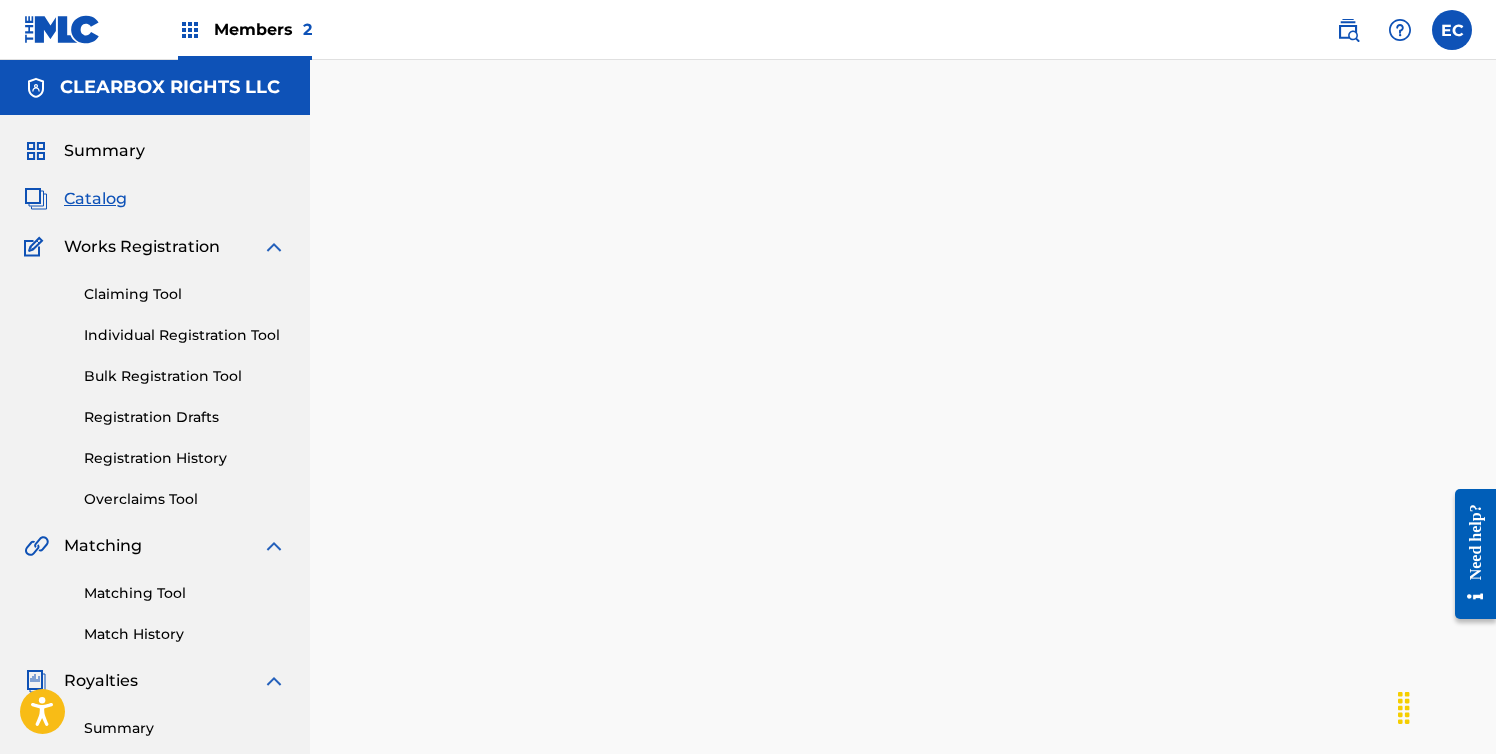click on "Registration History" at bounding box center [185, 458] 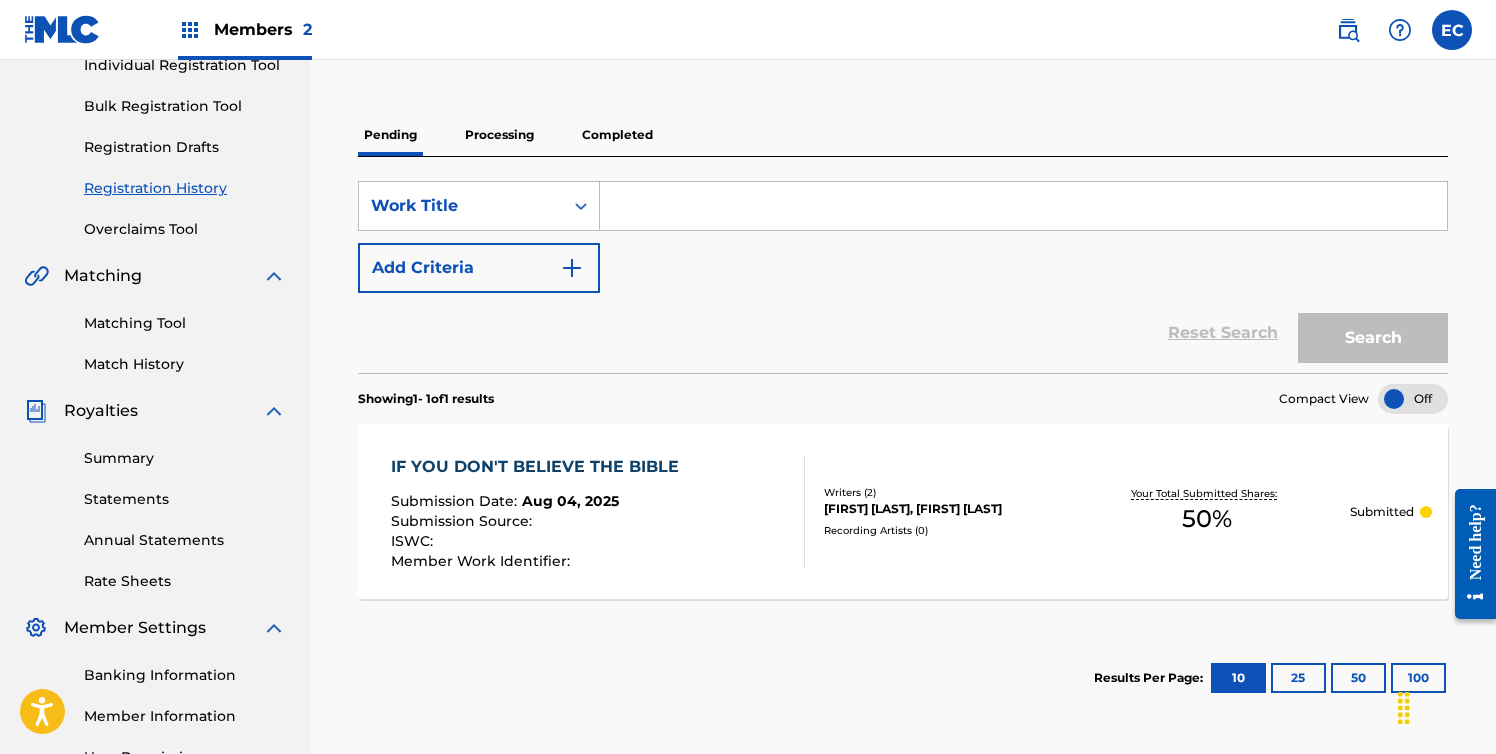 scroll, scrollTop: 300, scrollLeft: 0, axis: vertical 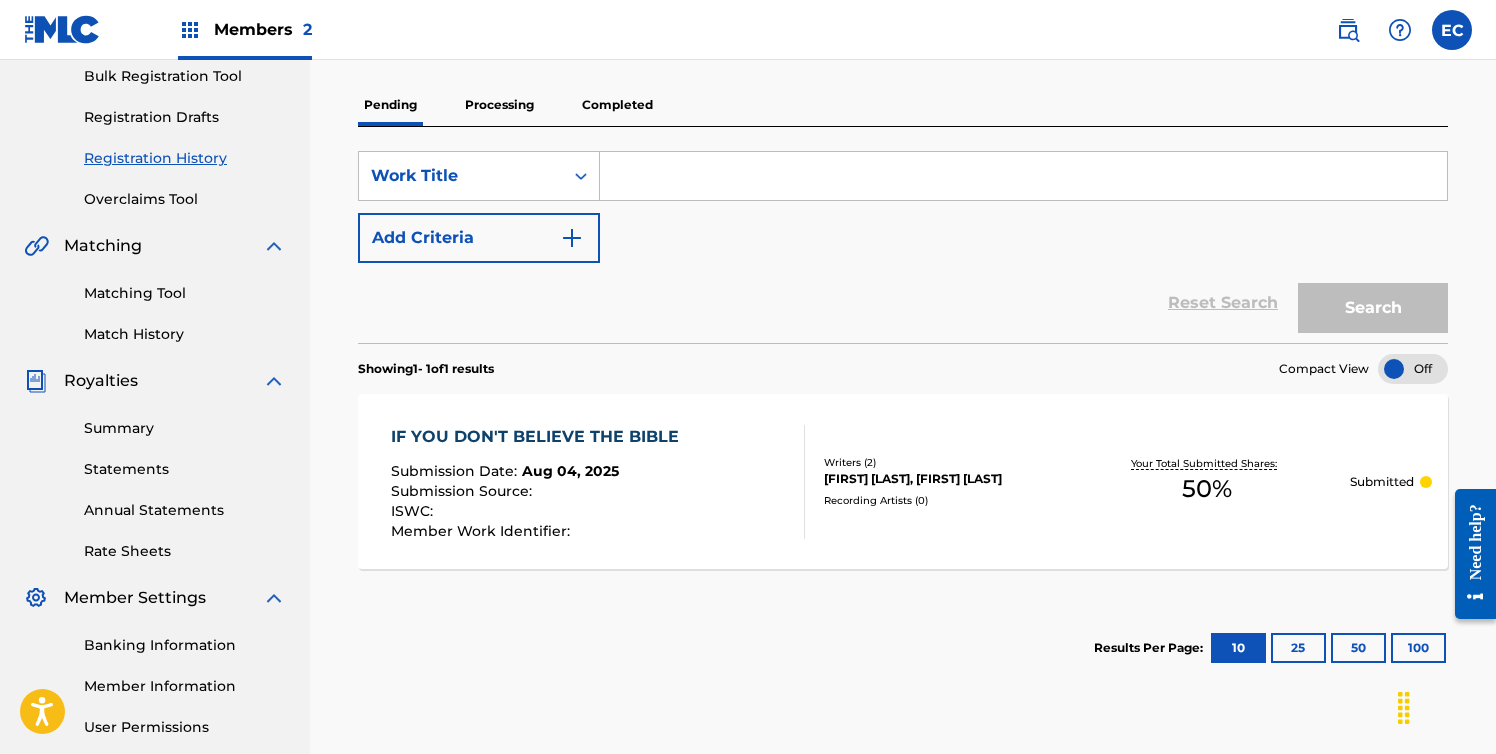 click on "IF YOU DON'T BELIEVE THE BIBLE Submission Date : Aug 04, 2025 Submission Source : ISWC : Member Work Identifier : Writers ( 2 ) [FIRST] [LAST], [FIRST] [LAST] Recording Artists ( 0 ) Your Total Submitted Shares: 50 % Submitted" at bounding box center [903, 481] 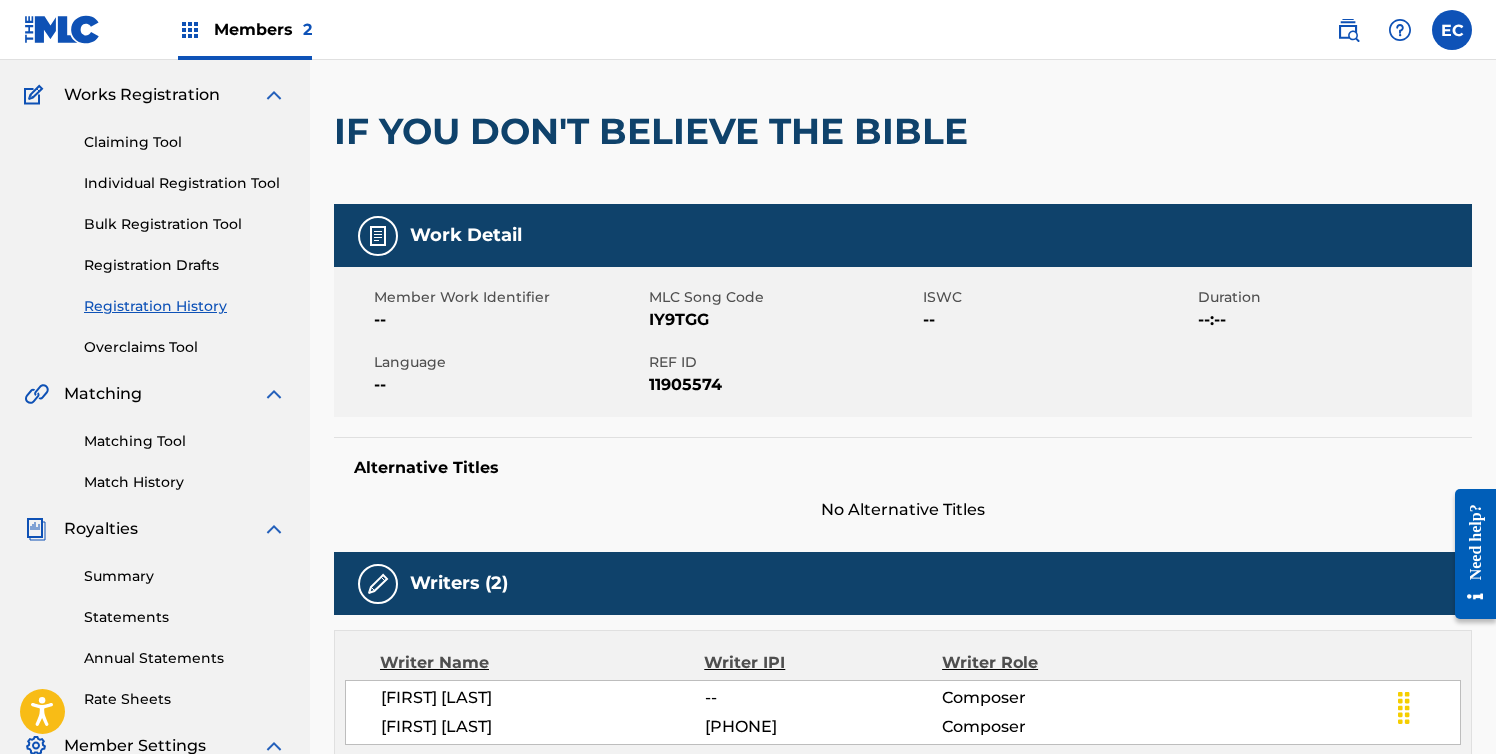 scroll, scrollTop: 0, scrollLeft: 0, axis: both 